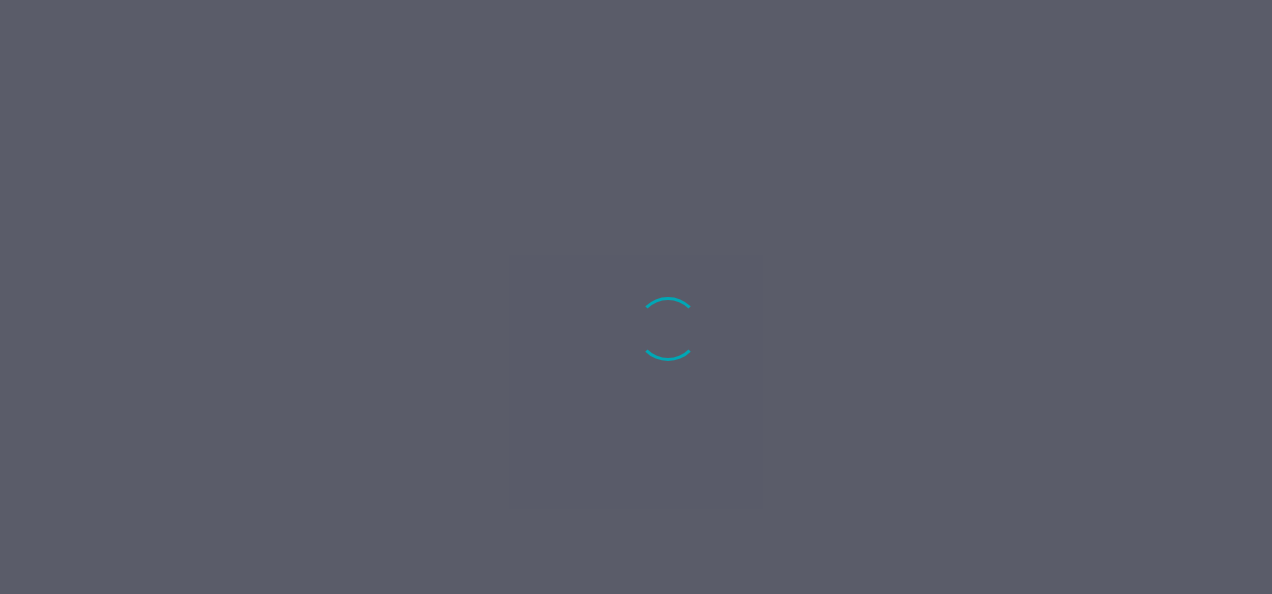 scroll, scrollTop: 0, scrollLeft: 0, axis: both 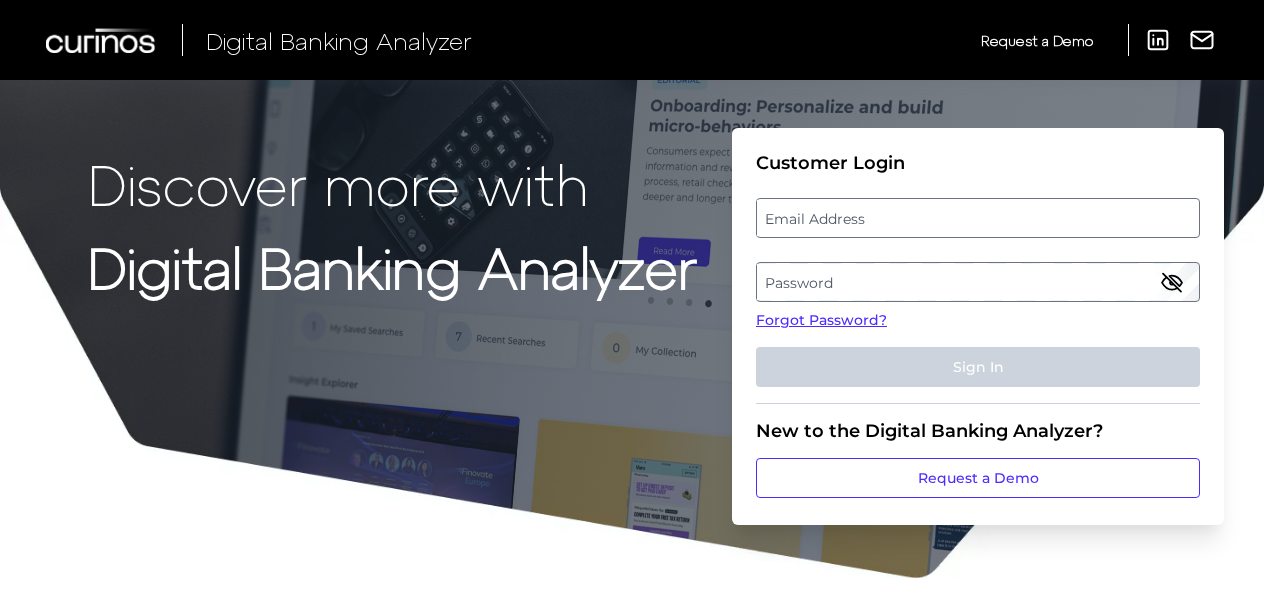 click on "Password" at bounding box center [977, 282] 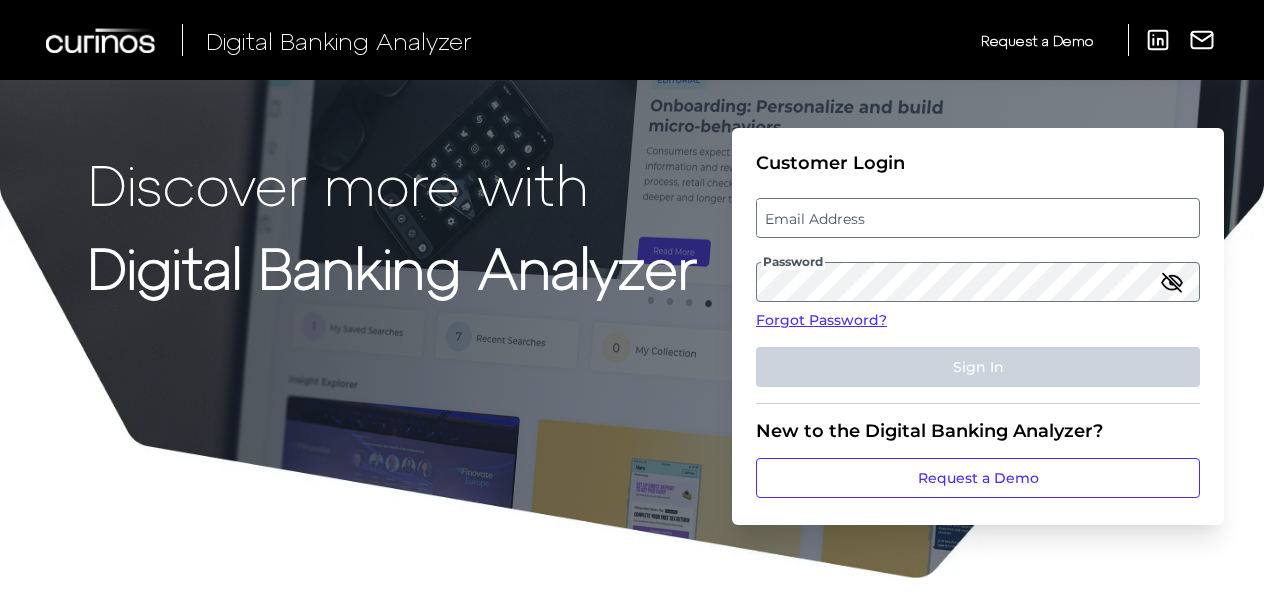 click on "Email Address" at bounding box center (977, 218) 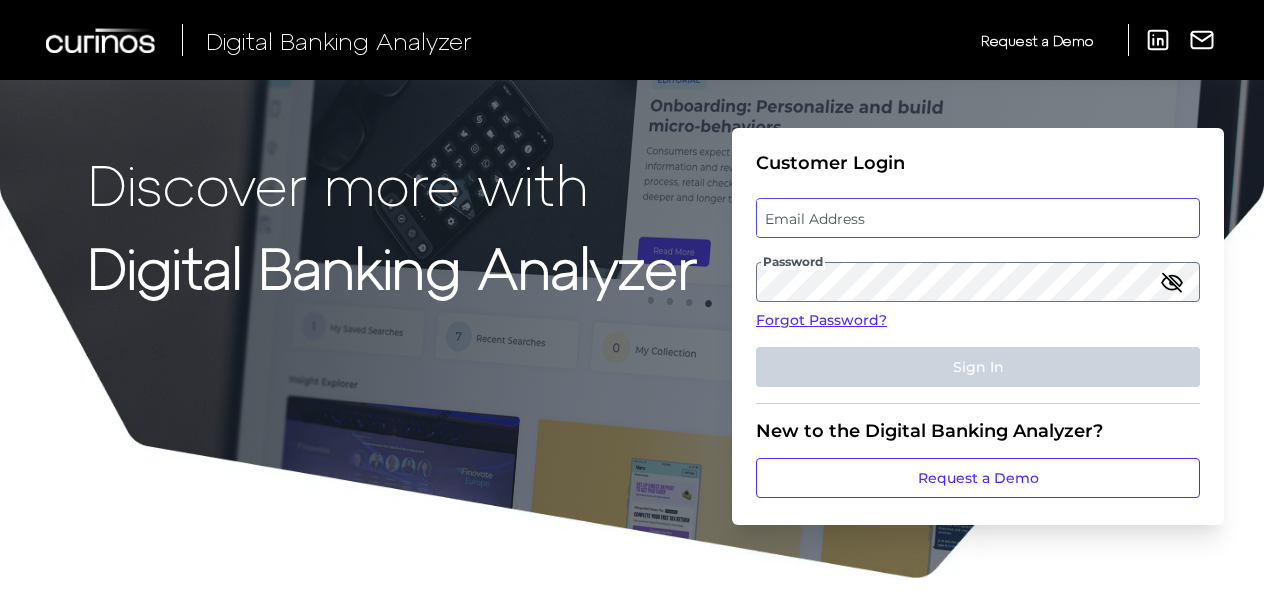 click at bounding box center (978, 218) 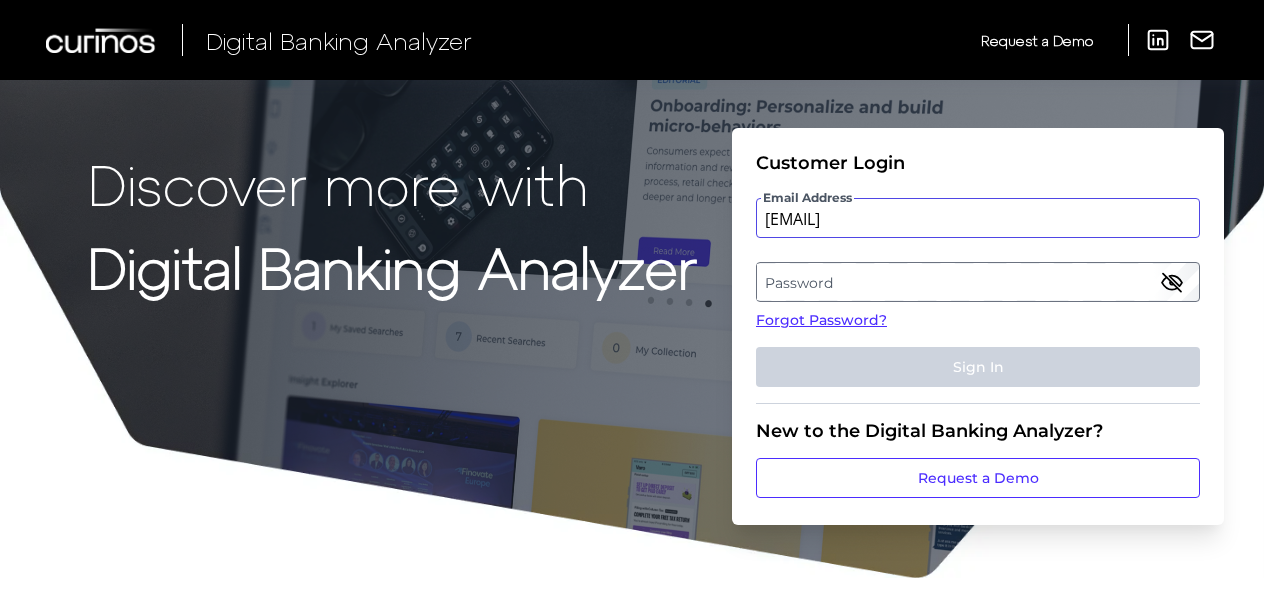 type on "[EMAIL]" 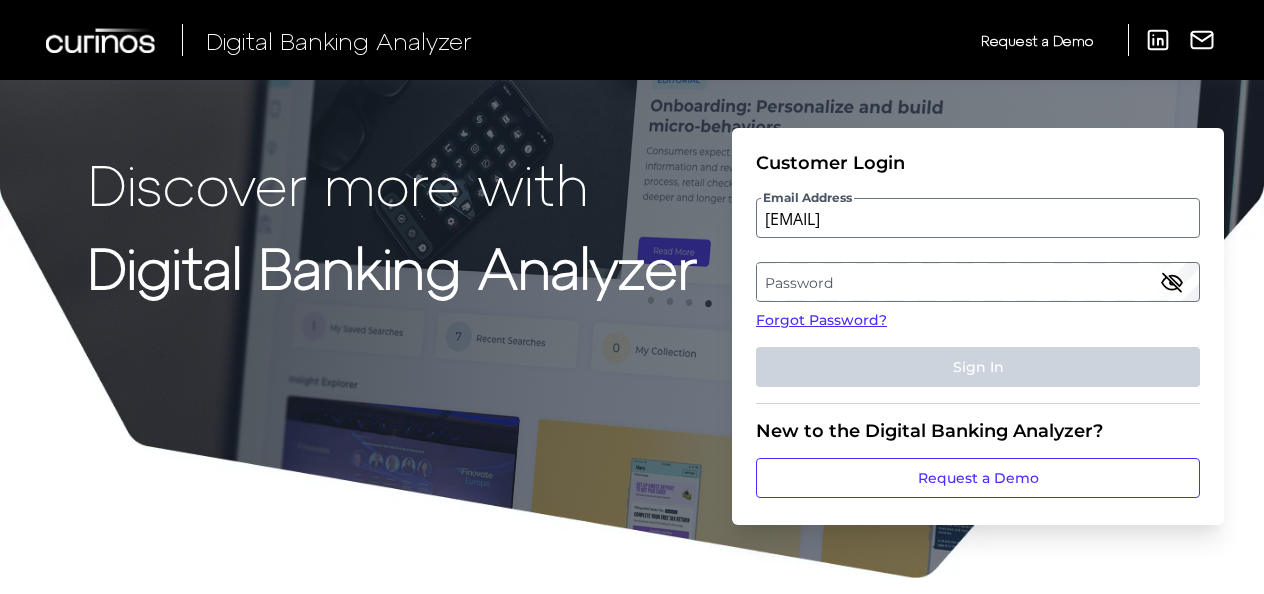 type 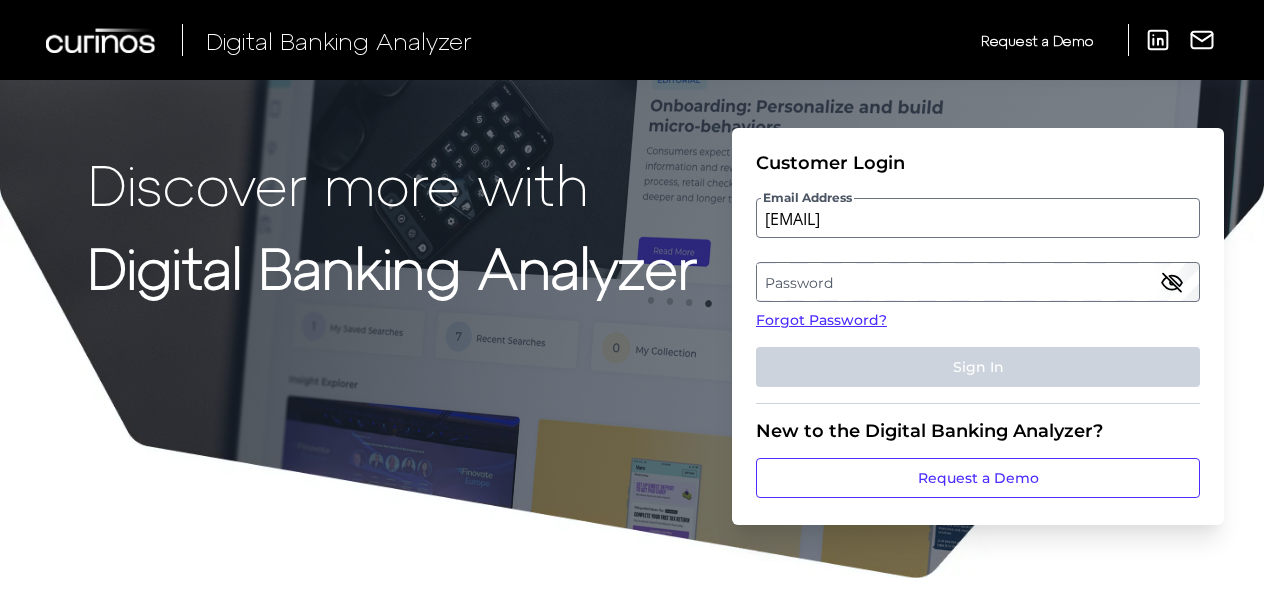 click on "Password" at bounding box center [977, 282] 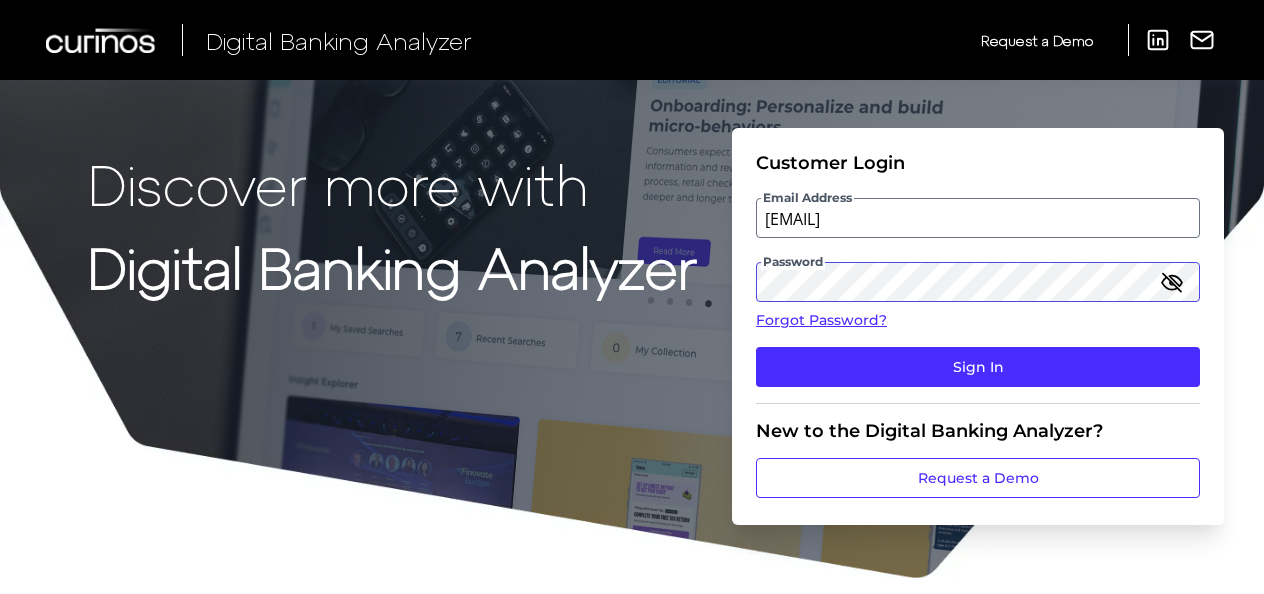 click on "Sign In" at bounding box center [978, 367] 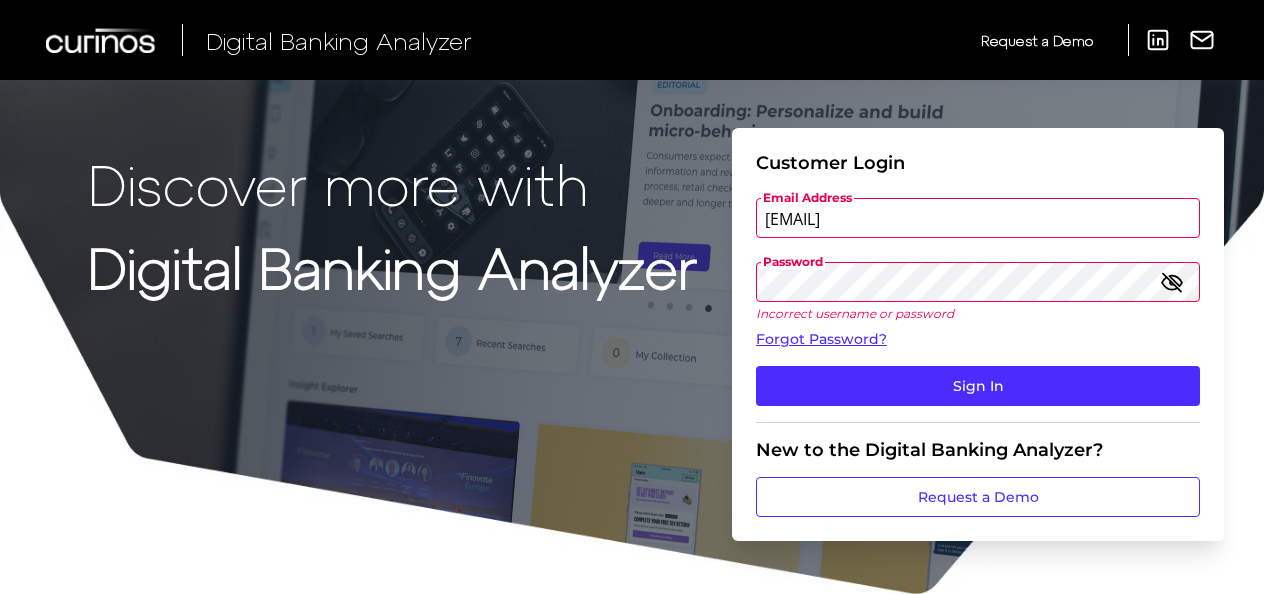 click 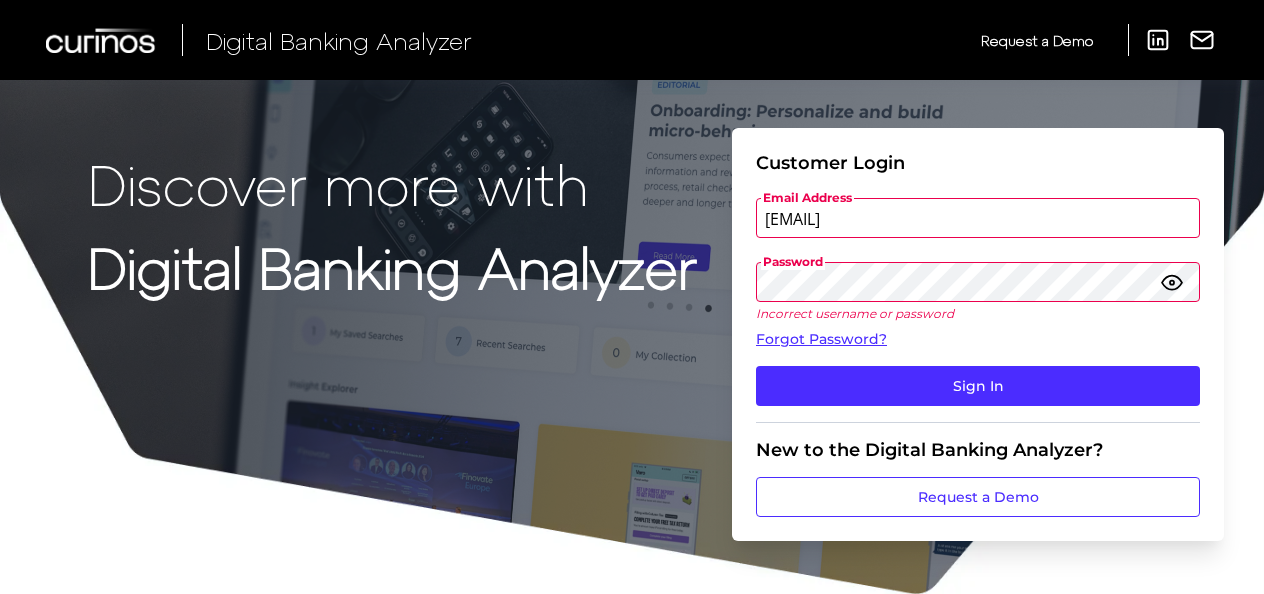 click on "Discover more with Digital Banking Analyzer Customer Login Email Address [EMAIL] Password Incorrect username or password Forgot Password? Sign In New to the Digital Banking Analyzer? Request a Demo" at bounding box center [632, 298] 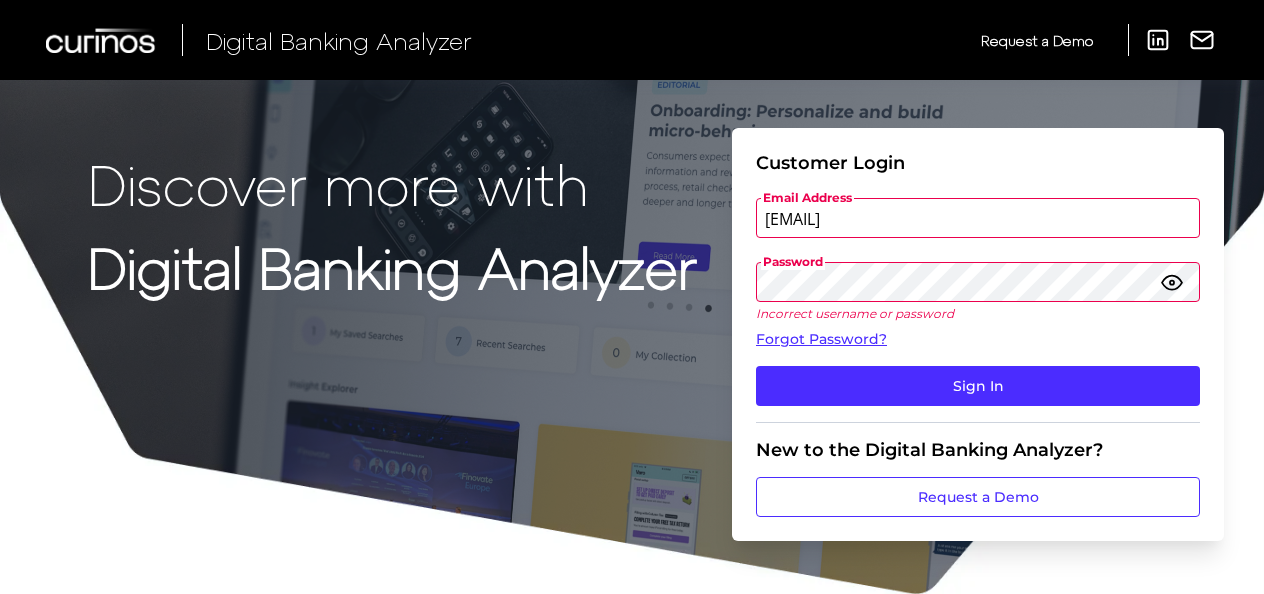 click on "Sign In" at bounding box center [978, 386] 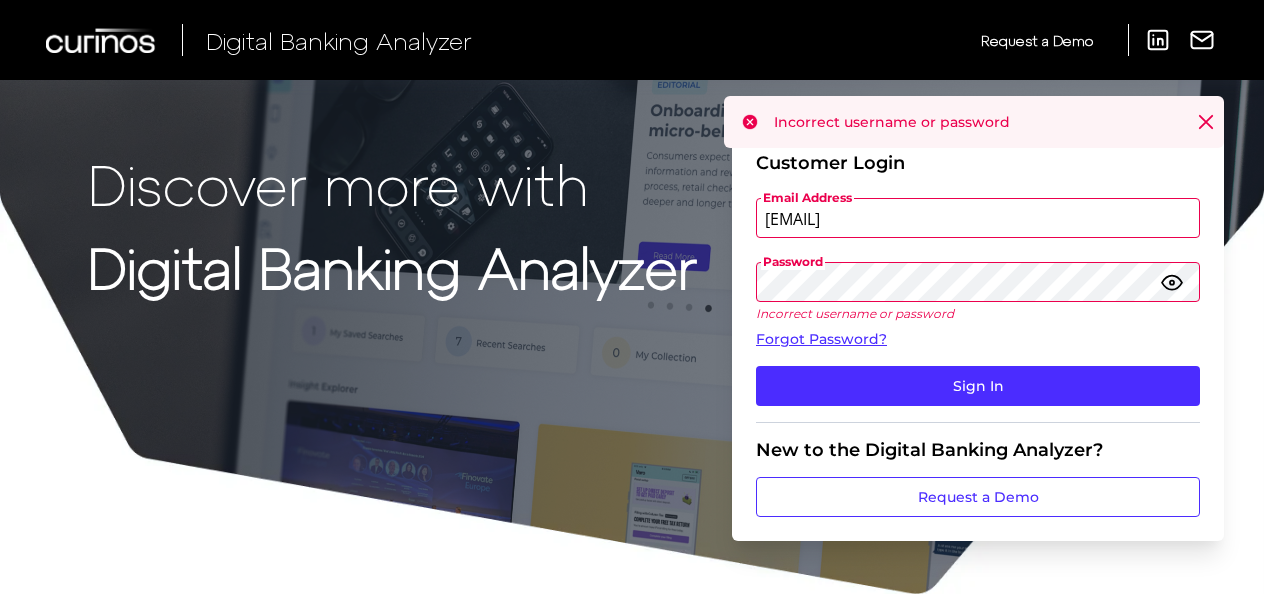 click on "Discover more with Digital Banking Analyzer Customer Login Email Address [EMAIL] Password Incorrect username or password Forgot Password? Sign In New to the Digital Banking Analyzer? Request a Demo" at bounding box center [632, 298] 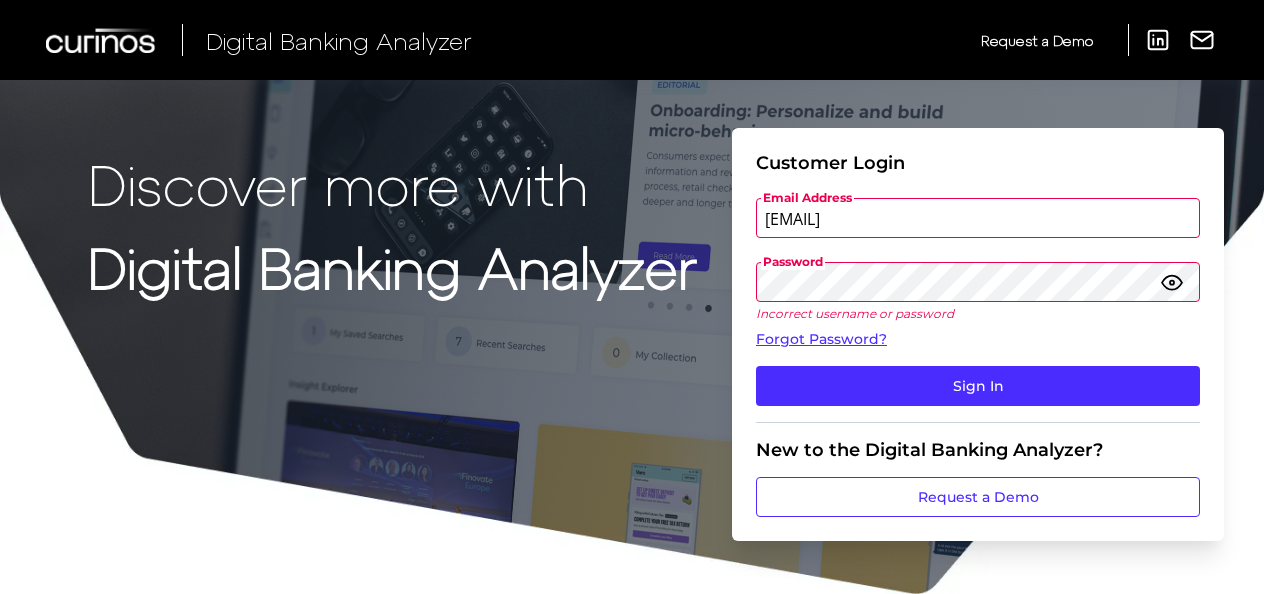 click on "Sign In" at bounding box center [978, 386] 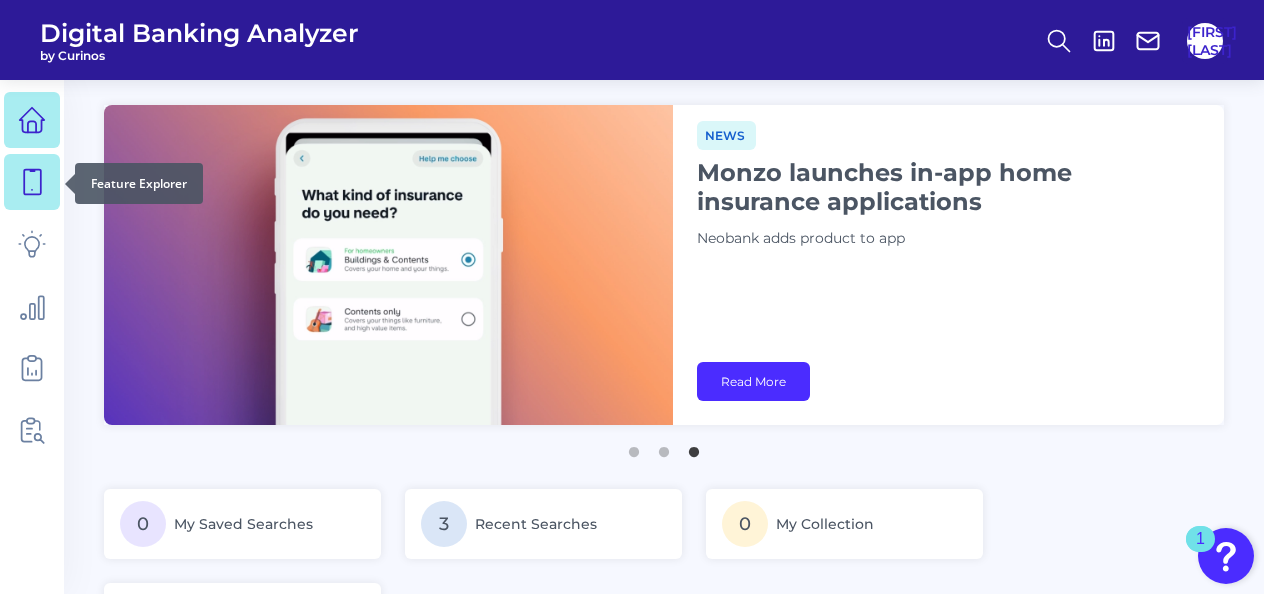 click 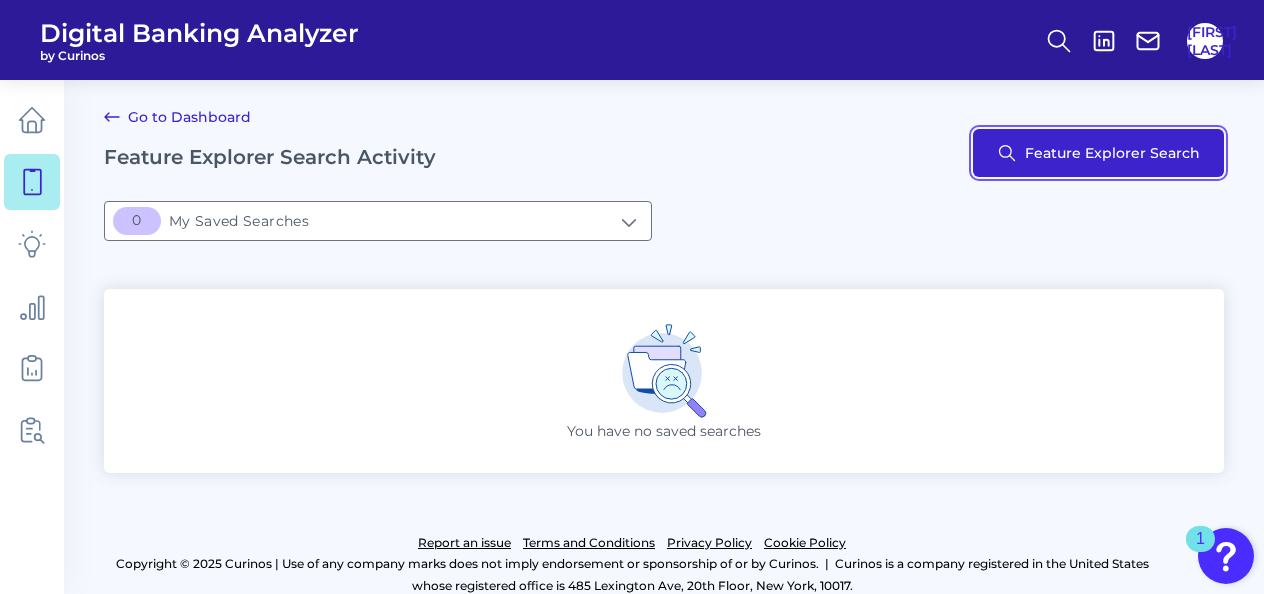 click on "Feature Explorer Search" at bounding box center (1098, 153) 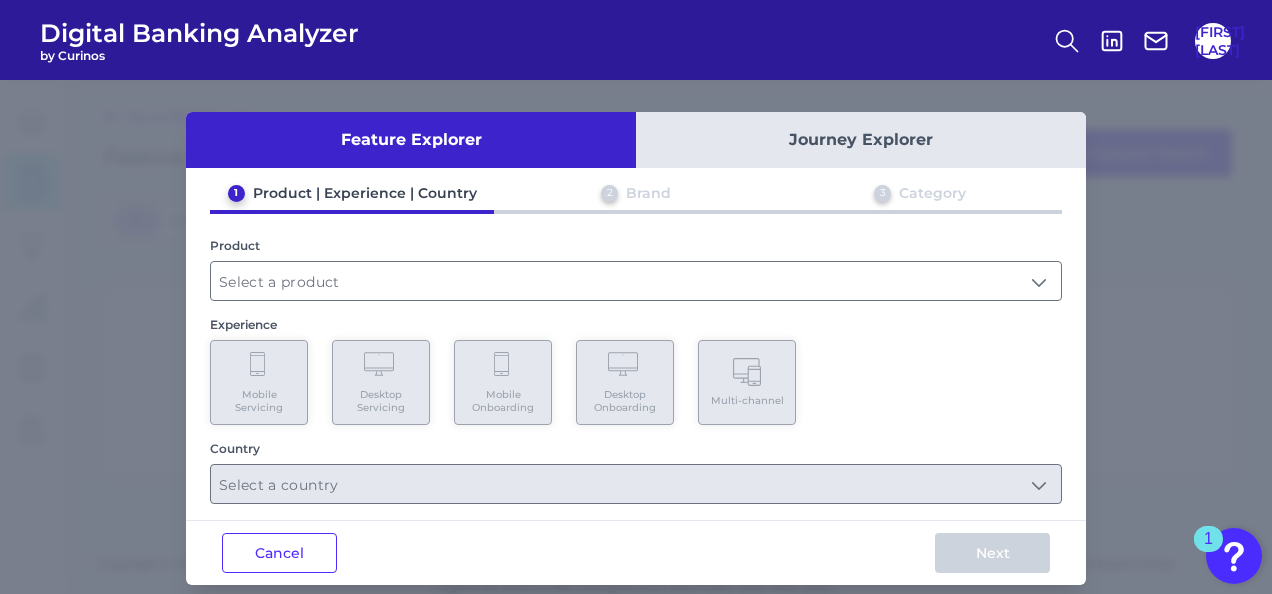 scroll, scrollTop: 18, scrollLeft: 0, axis: vertical 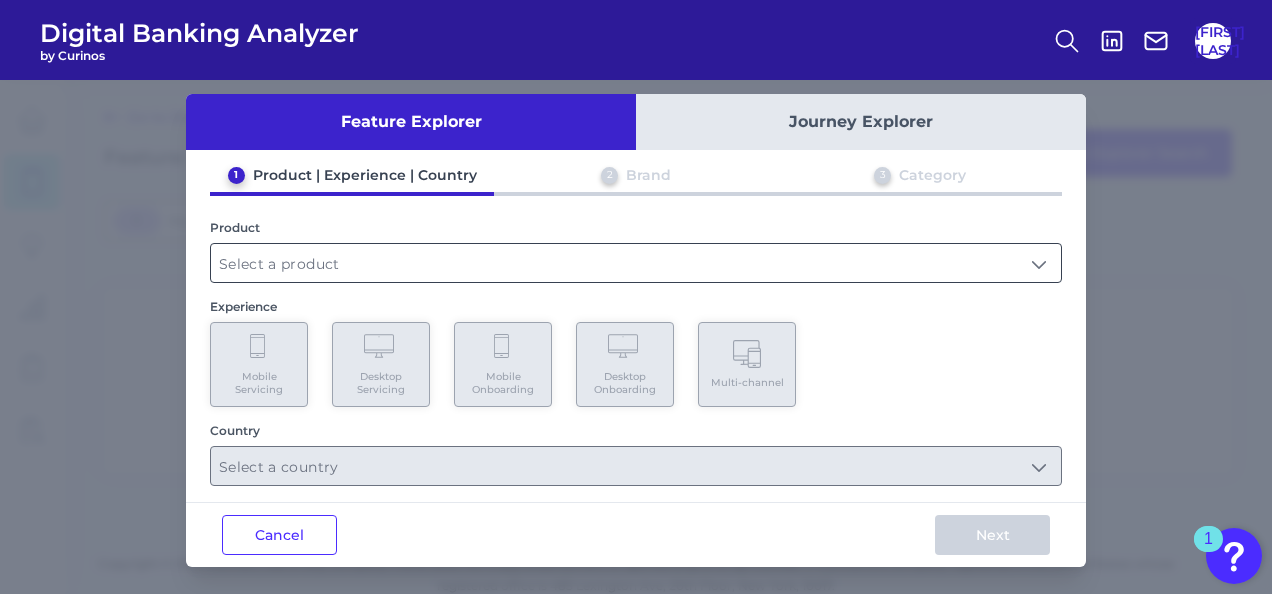 click at bounding box center (636, 263) 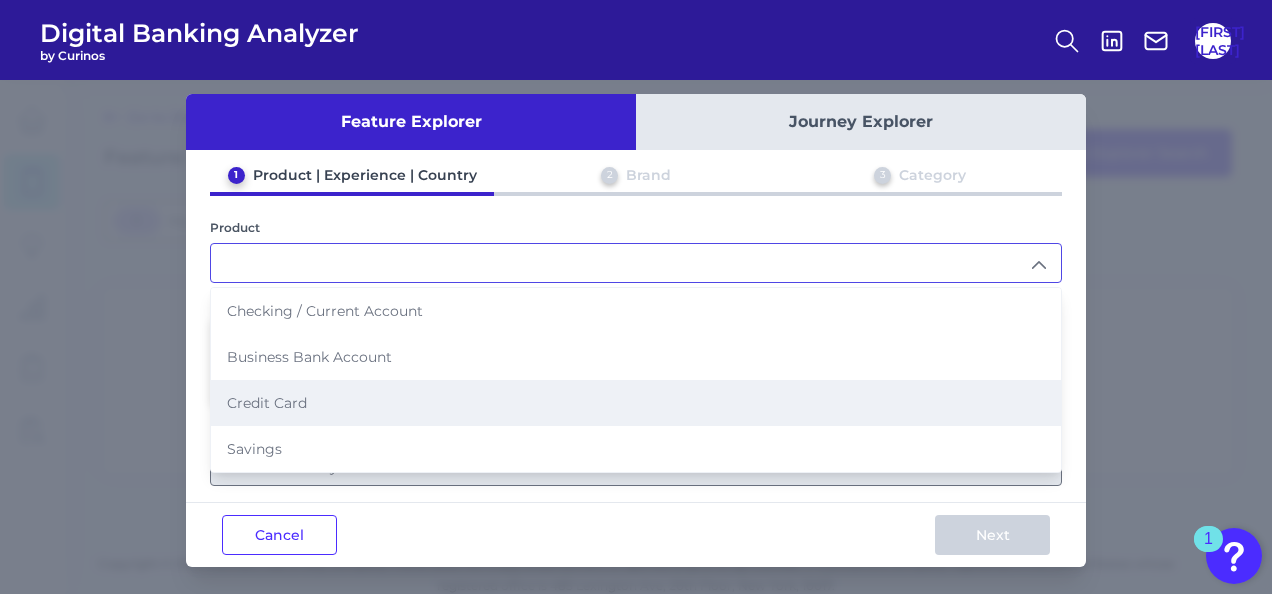 click on "Credit Card" at bounding box center [636, 403] 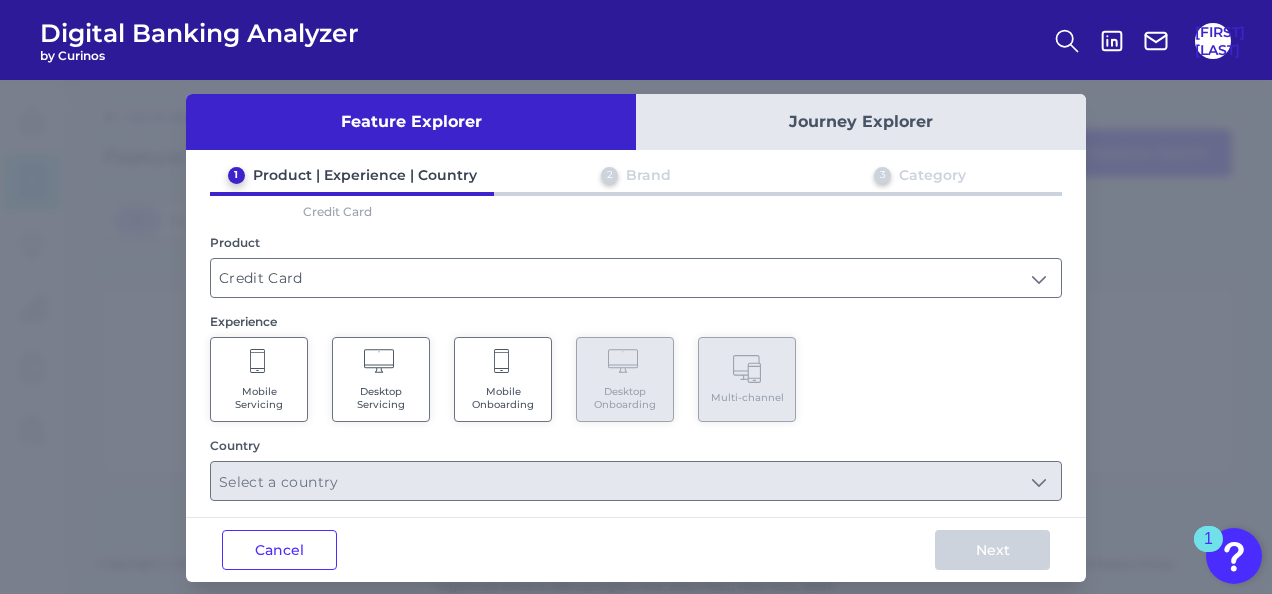 click on "Desktop Servicing" at bounding box center [381, 379] 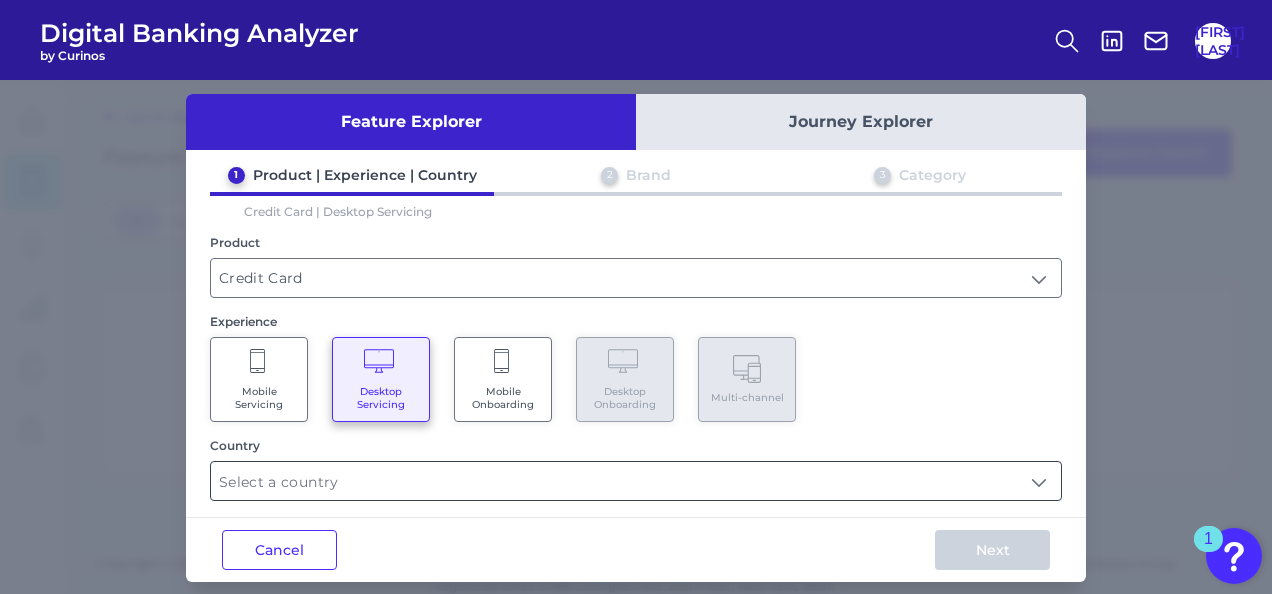 click at bounding box center (636, 481) 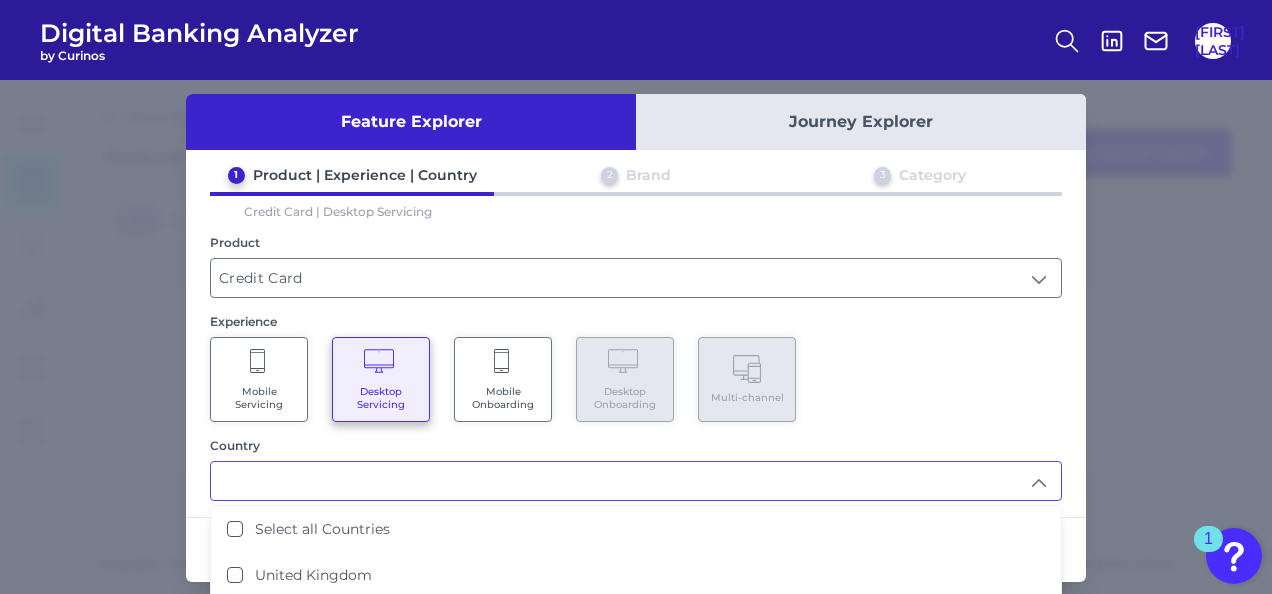 scroll, scrollTop: 33, scrollLeft: 0, axis: vertical 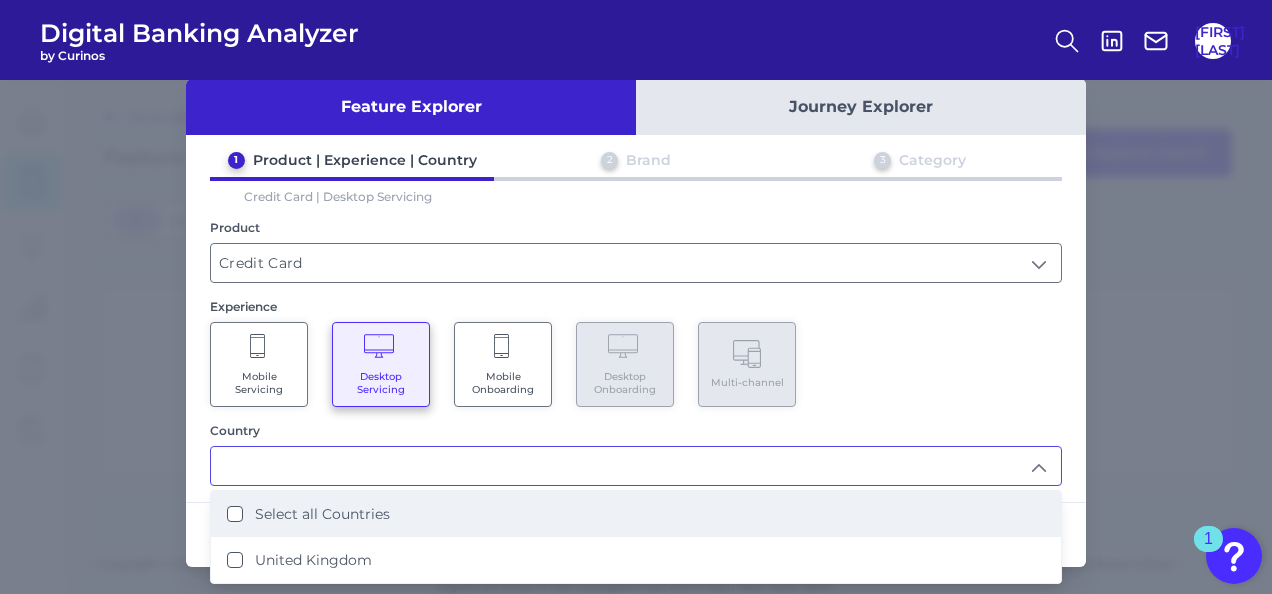 click on "Select all Countries" at bounding box center (322, 514) 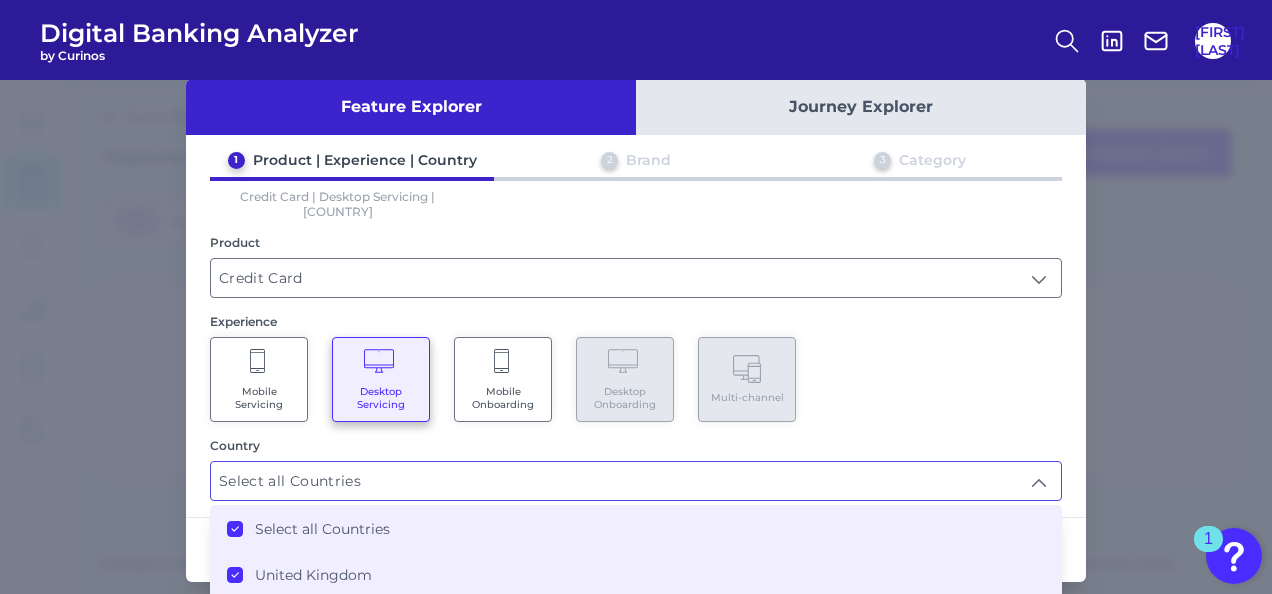 type on "Select all Countries" 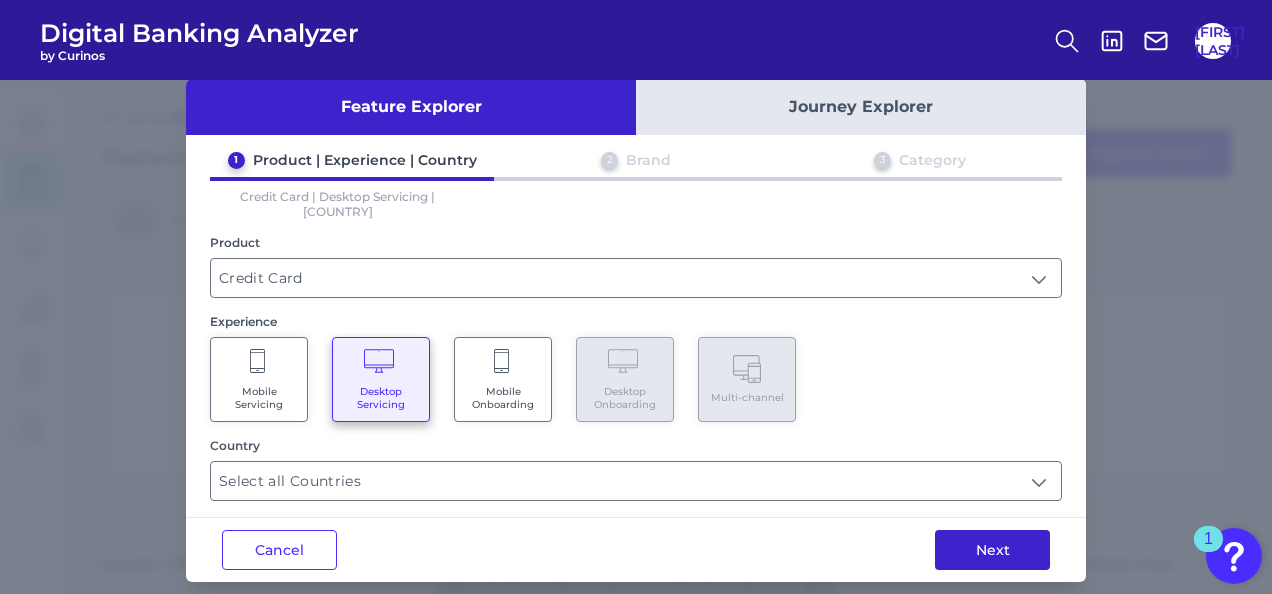 click on "Next" at bounding box center (992, 550) 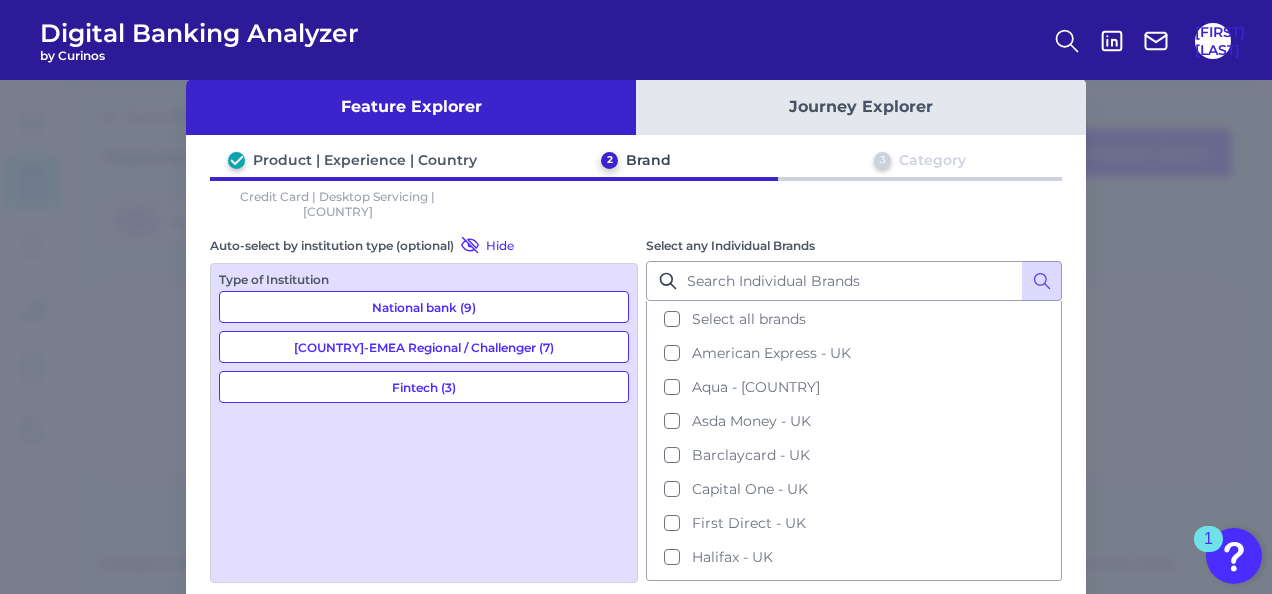 scroll, scrollTop: 0, scrollLeft: 0, axis: both 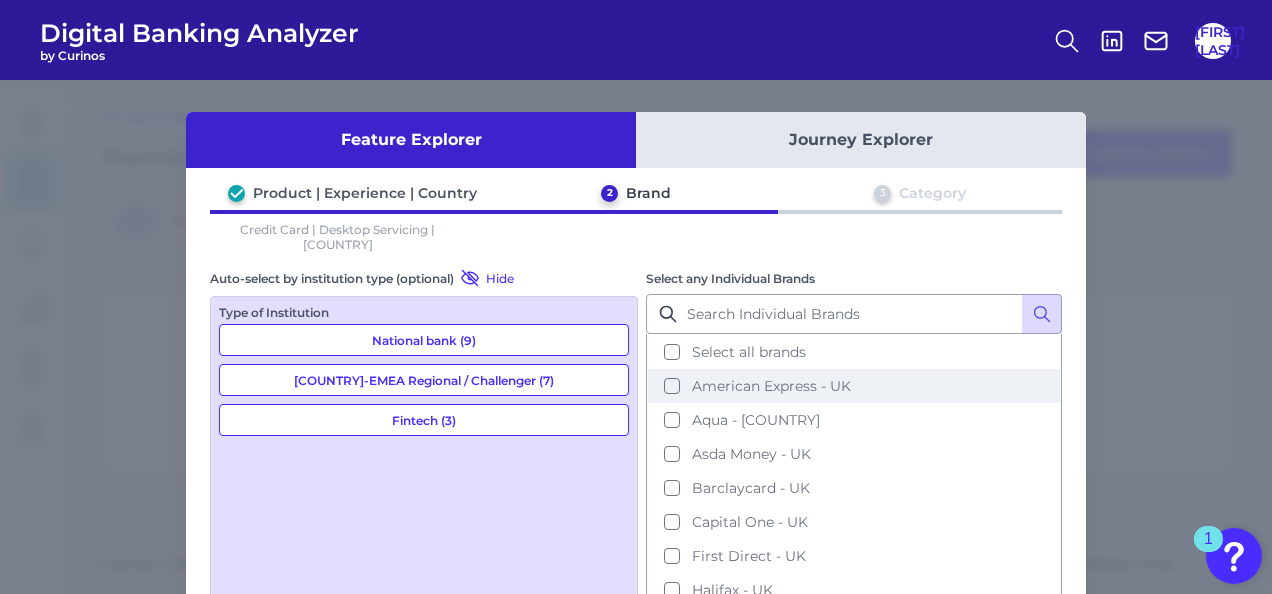 click on "American Express - UK" at bounding box center (854, 386) 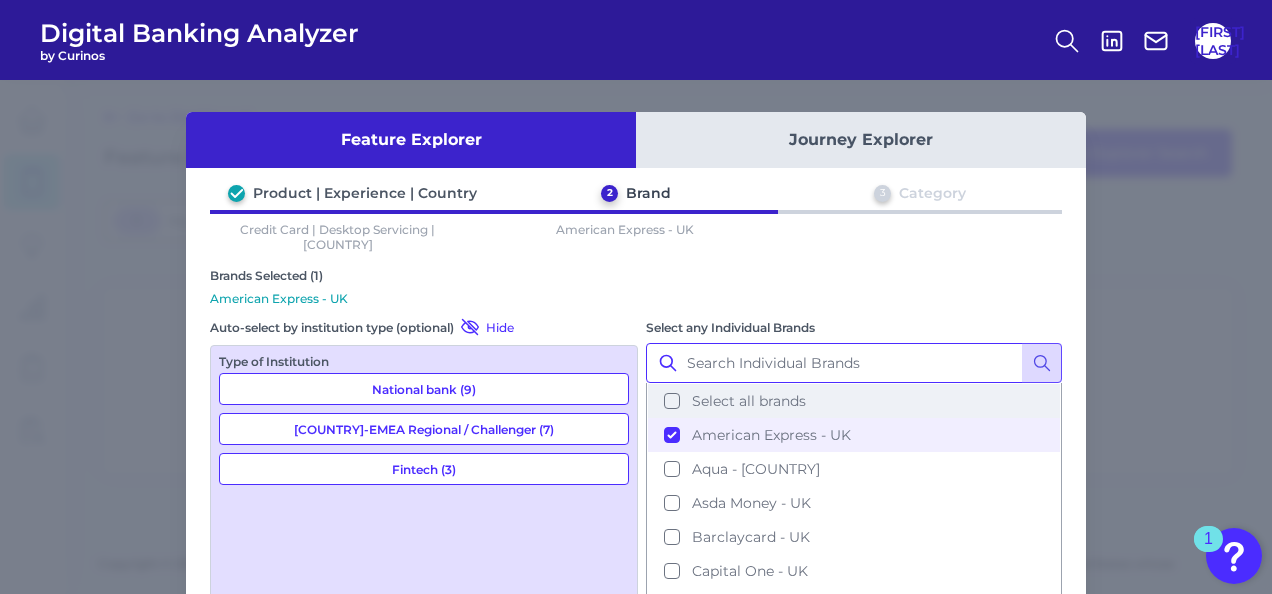 drag, startPoint x: 699, startPoint y: 352, endPoint x: 706, endPoint y: 400, distance: 48.507732 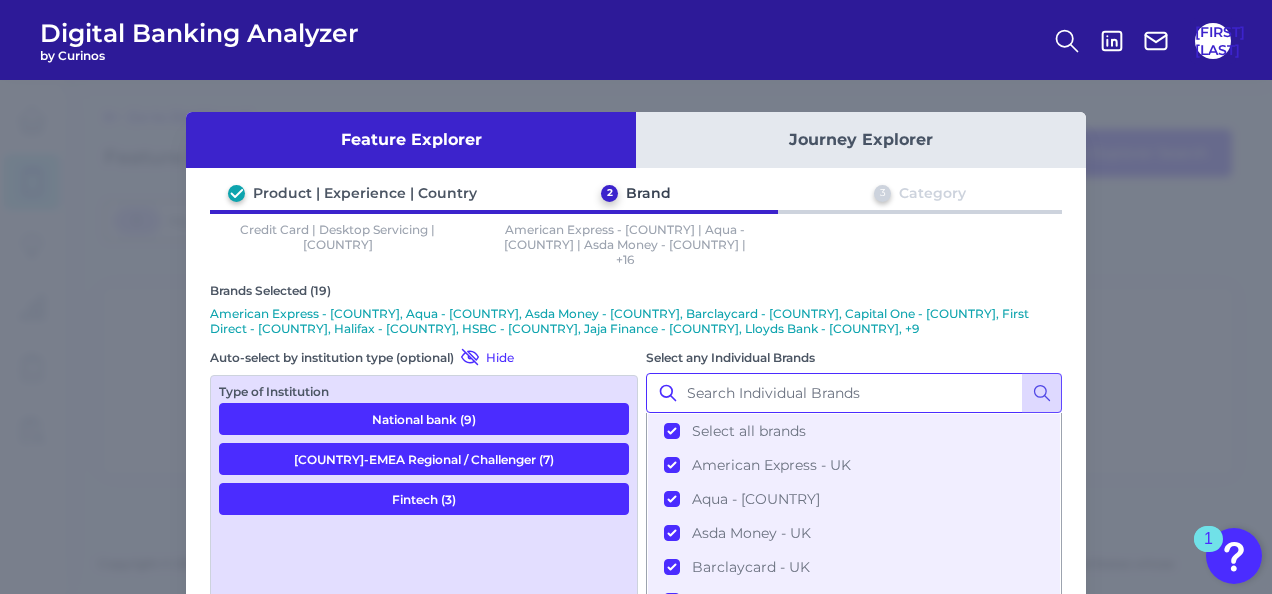 scroll, scrollTop: 193, scrollLeft: 0, axis: vertical 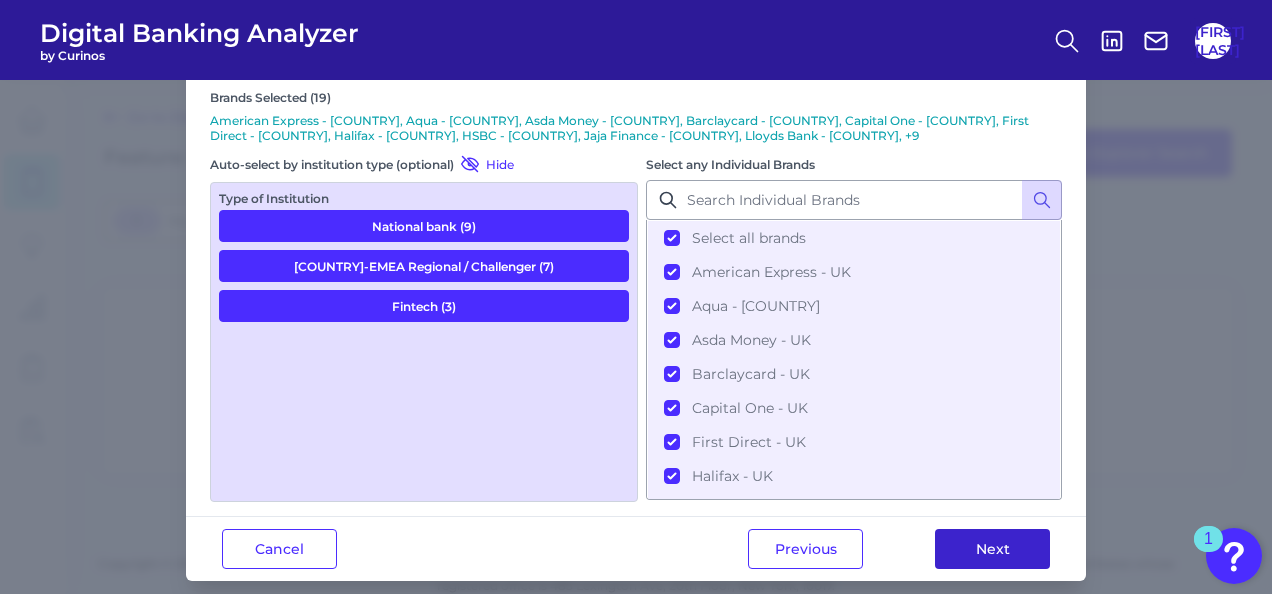 click on "Next" at bounding box center (992, 549) 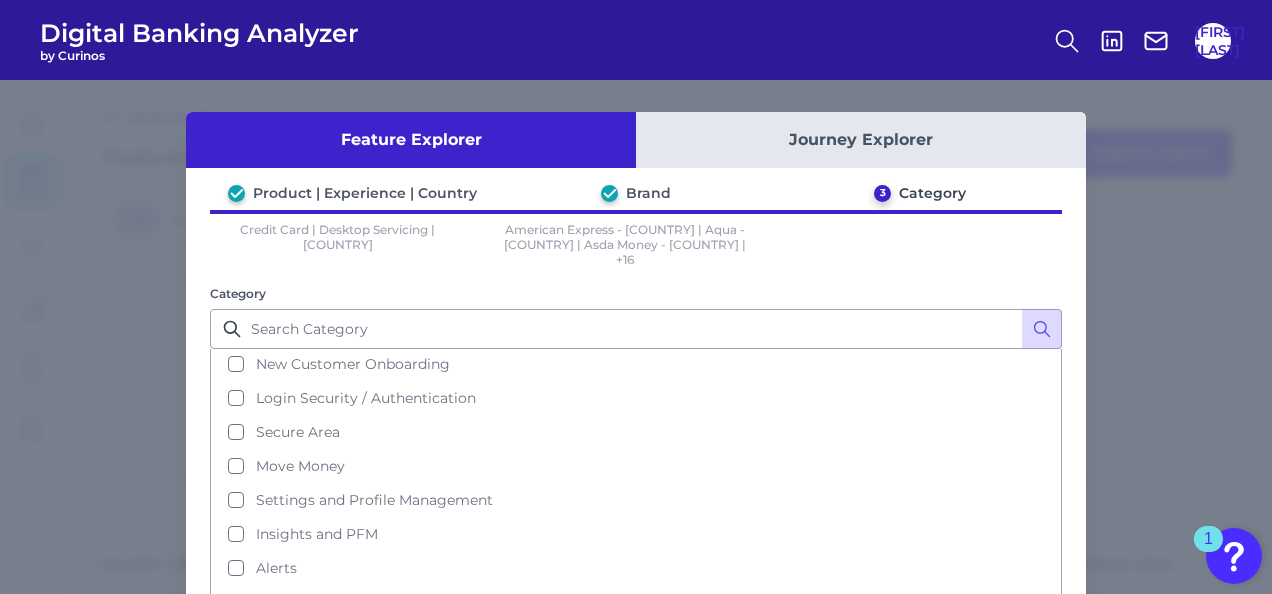scroll, scrollTop: 82, scrollLeft: 0, axis: vertical 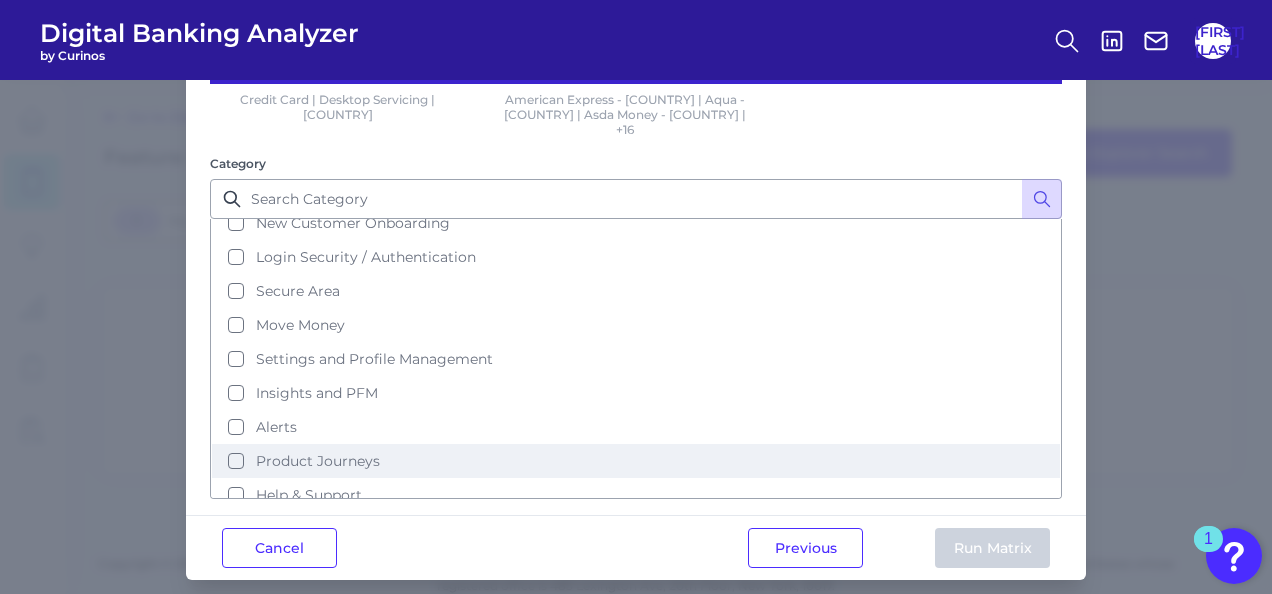 click on "Product Journeys" at bounding box center [318, 461] 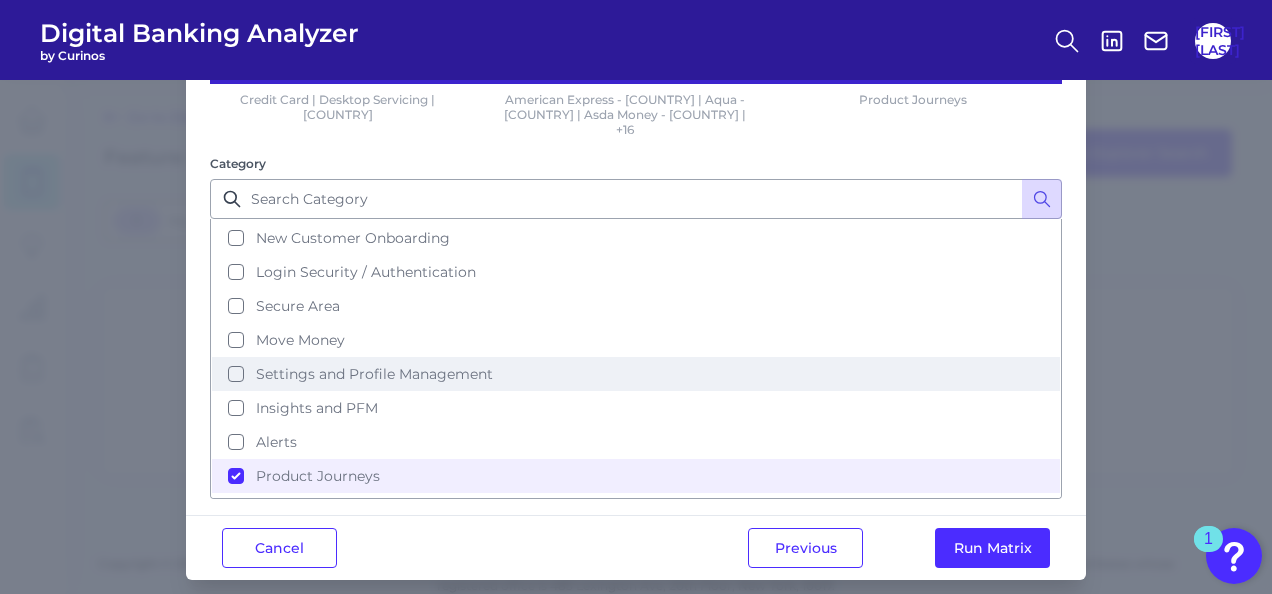 scroll, scrollTop: 56, scrollLeft: 0, axis: vertical 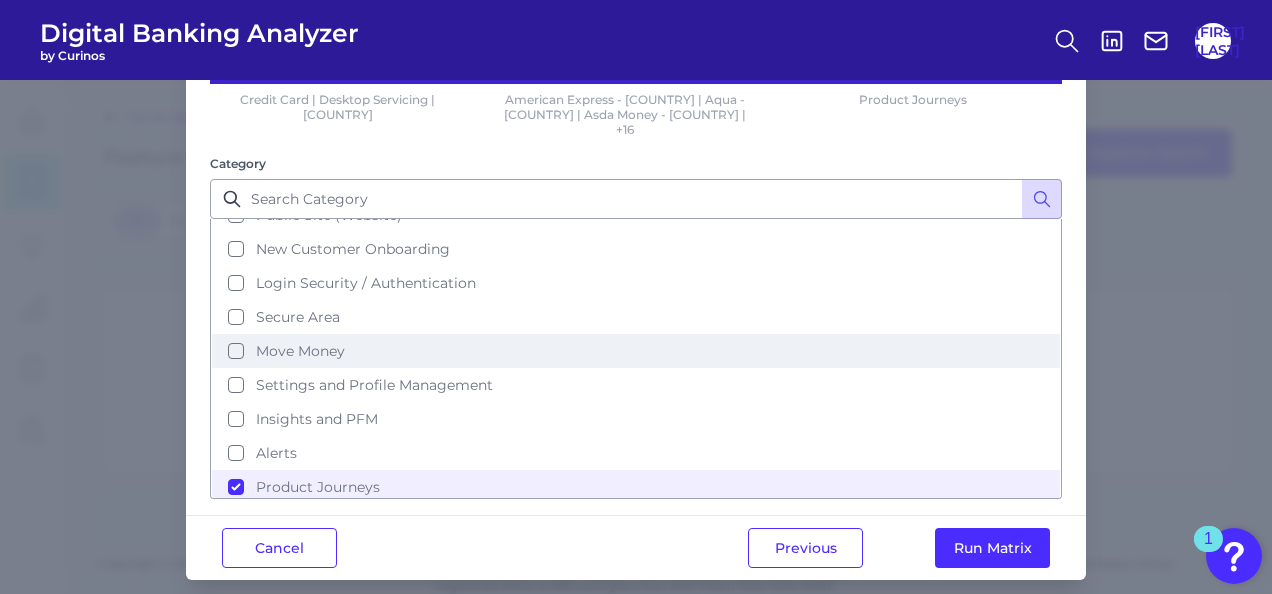 click on "Move Money" at bounding box center (636, 351) 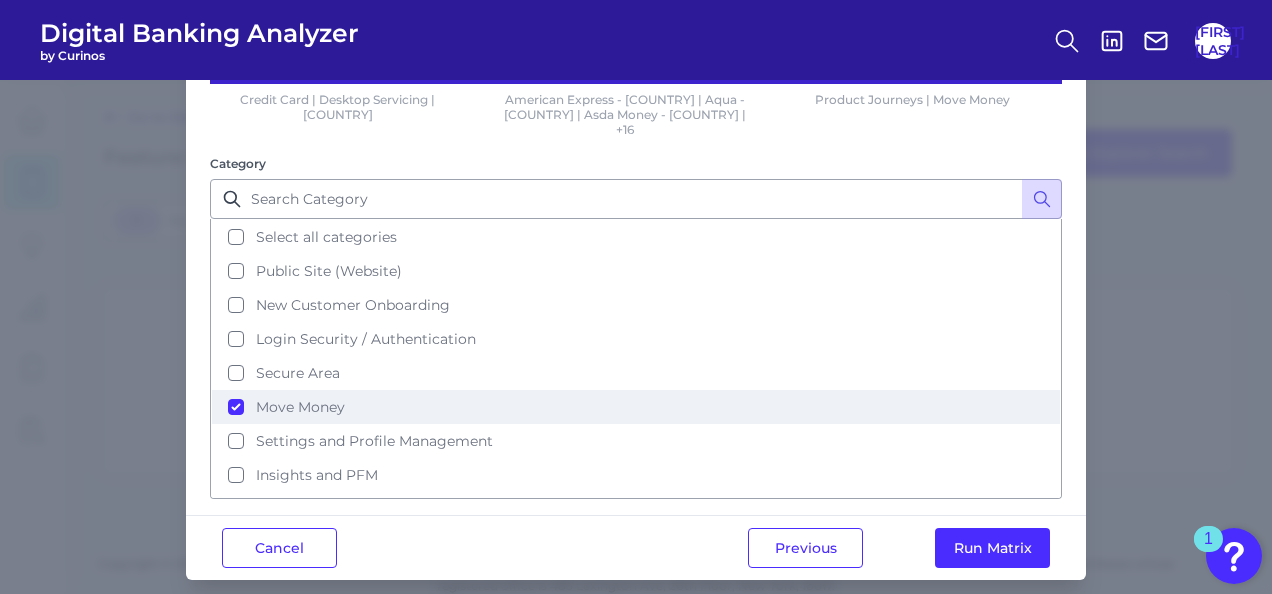 scroll, scrollTop: 82, scrollLeft: 0, axis: vertical 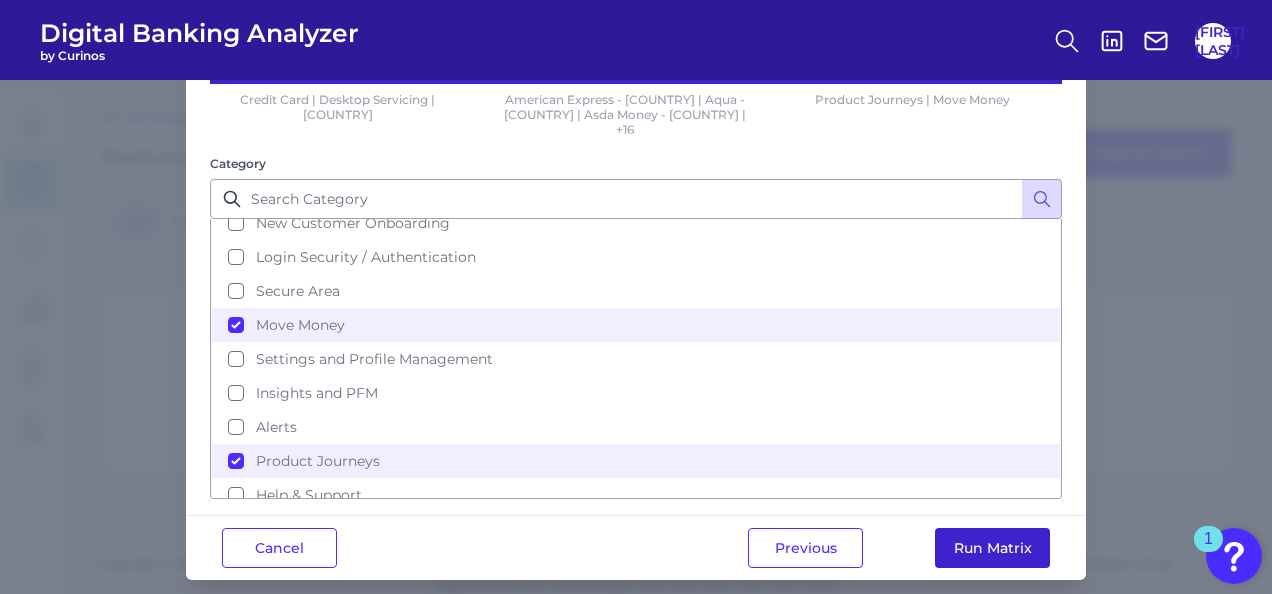 click on "Run Matrix" at bounding box center (992, 548) 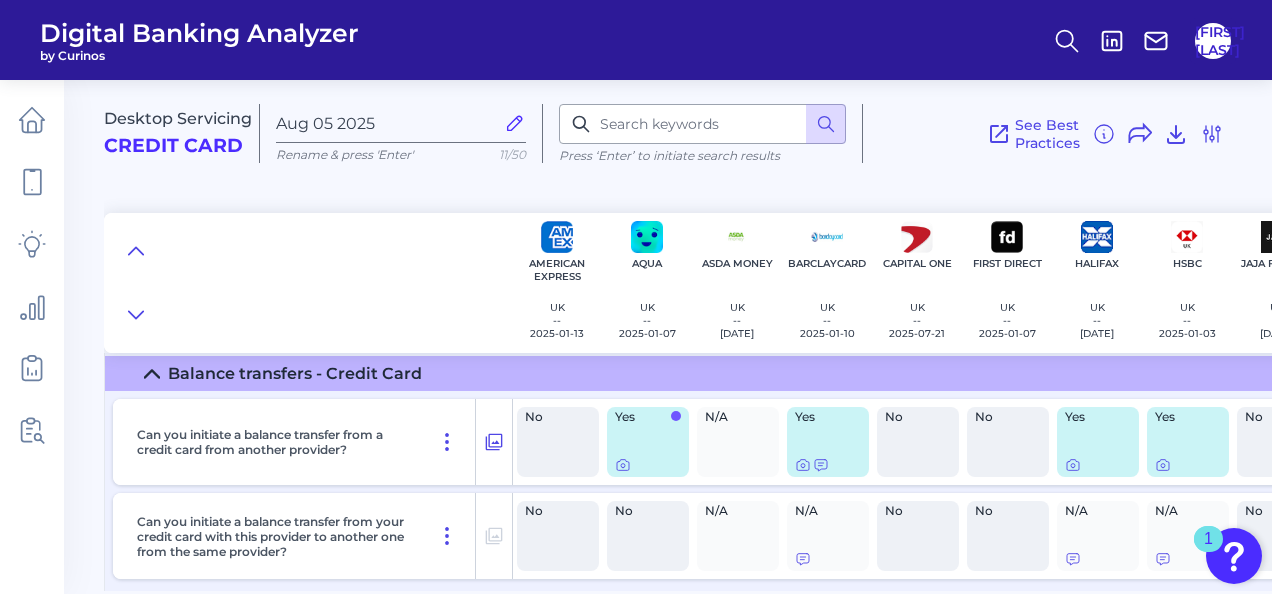 scroll, scrollTop: 2071, scrollLeft: 0, axis: vertical 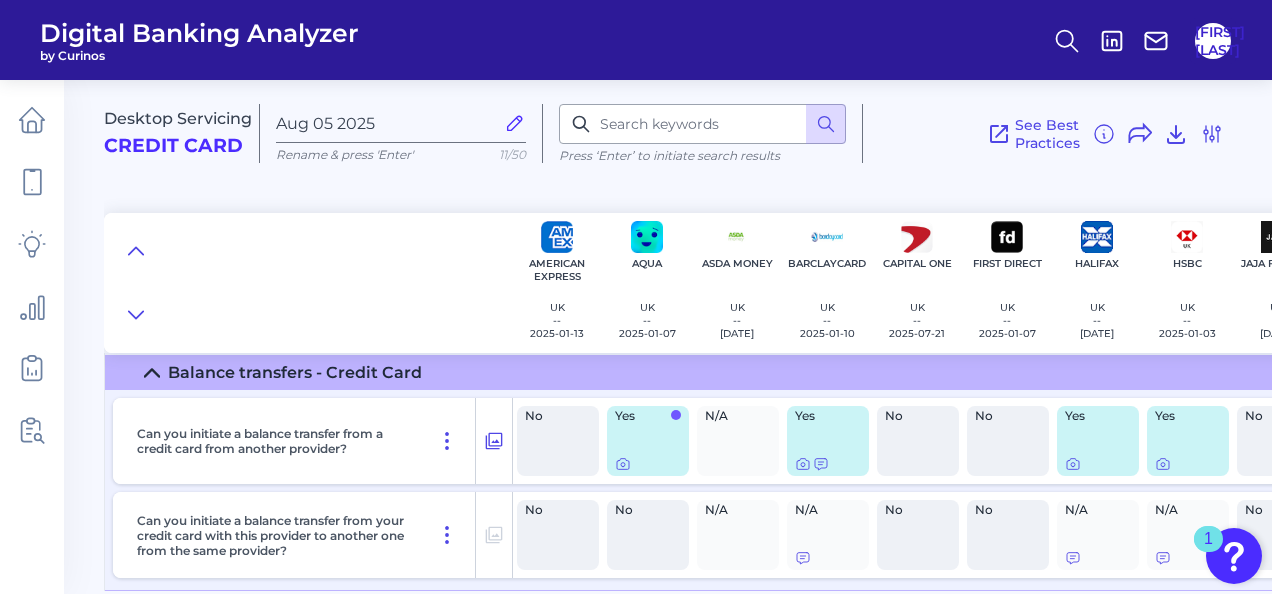 click on "Yes" at bounding box center [648, 441] 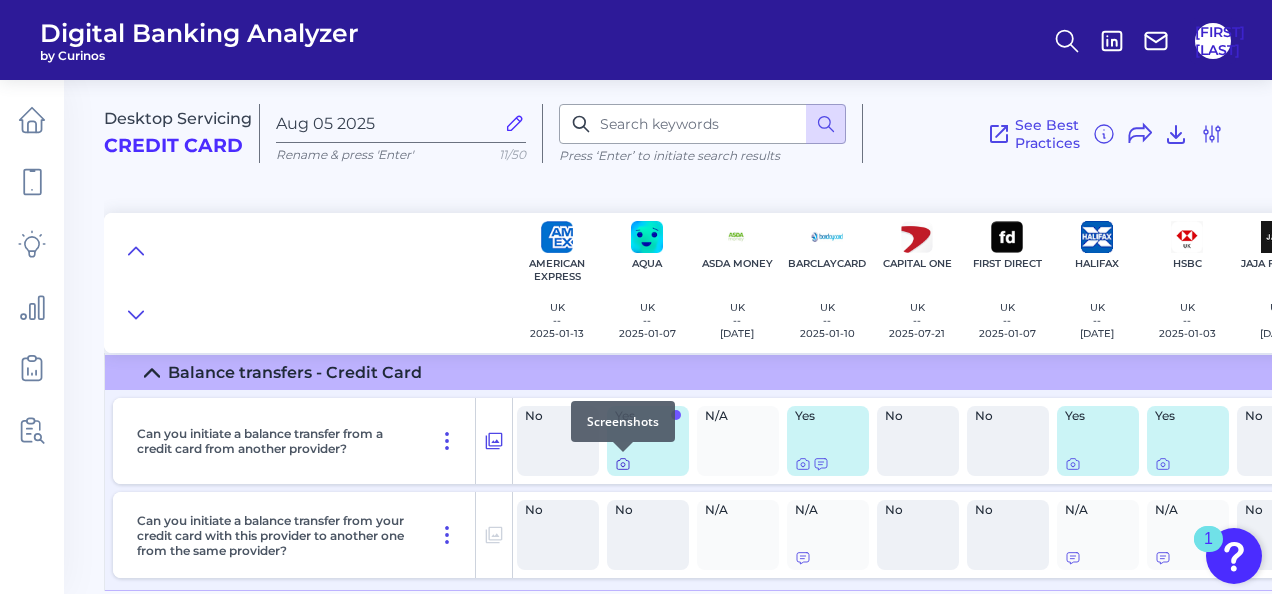 click 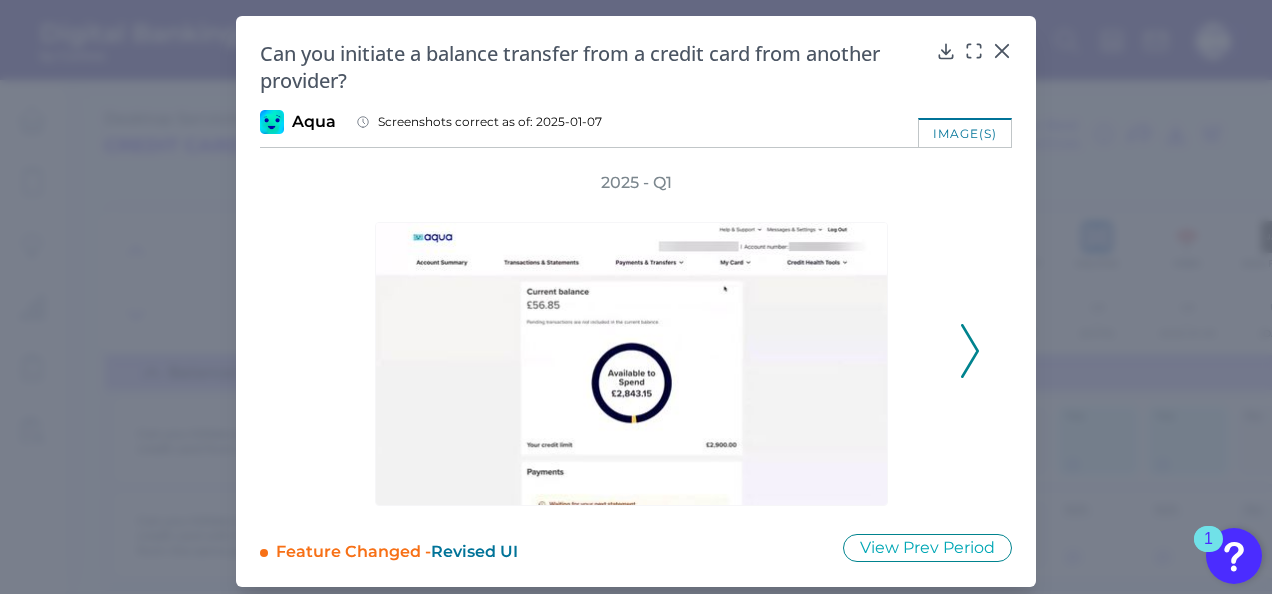 click at bounding box center (636, 351) 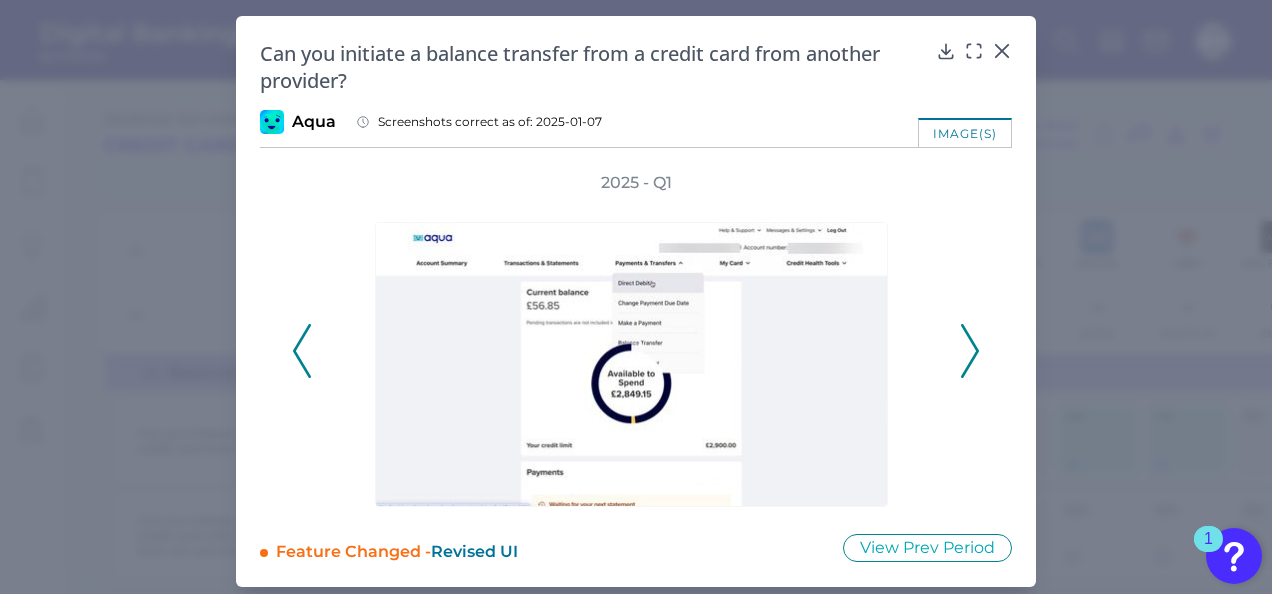 click 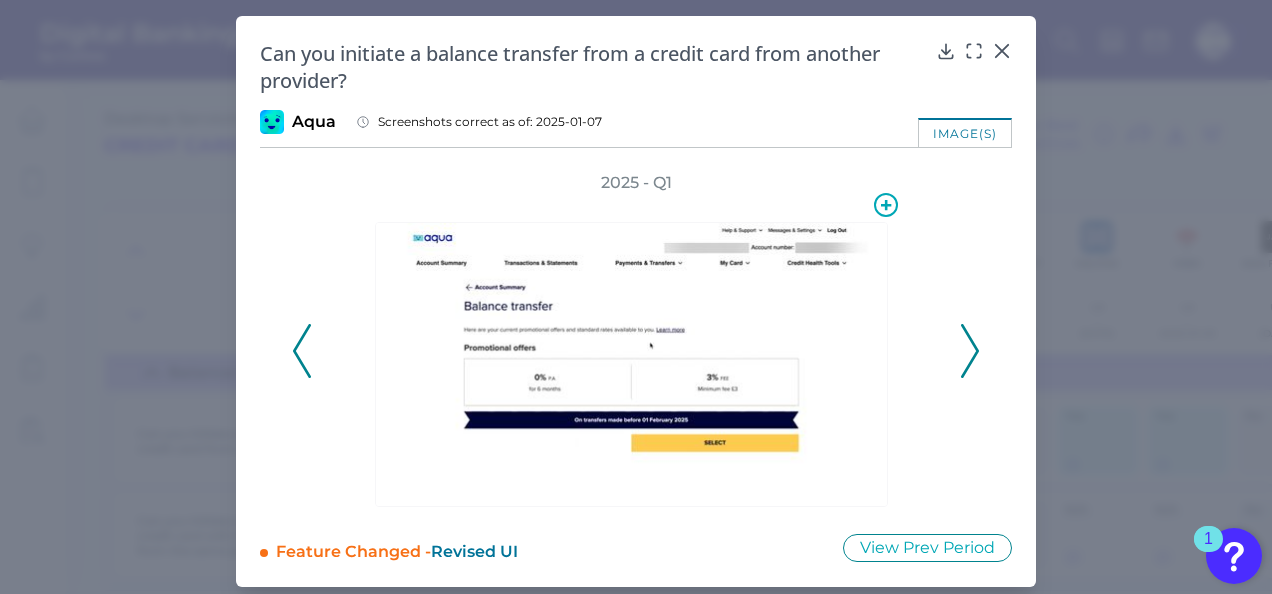 click at bounding box center [631, 364] 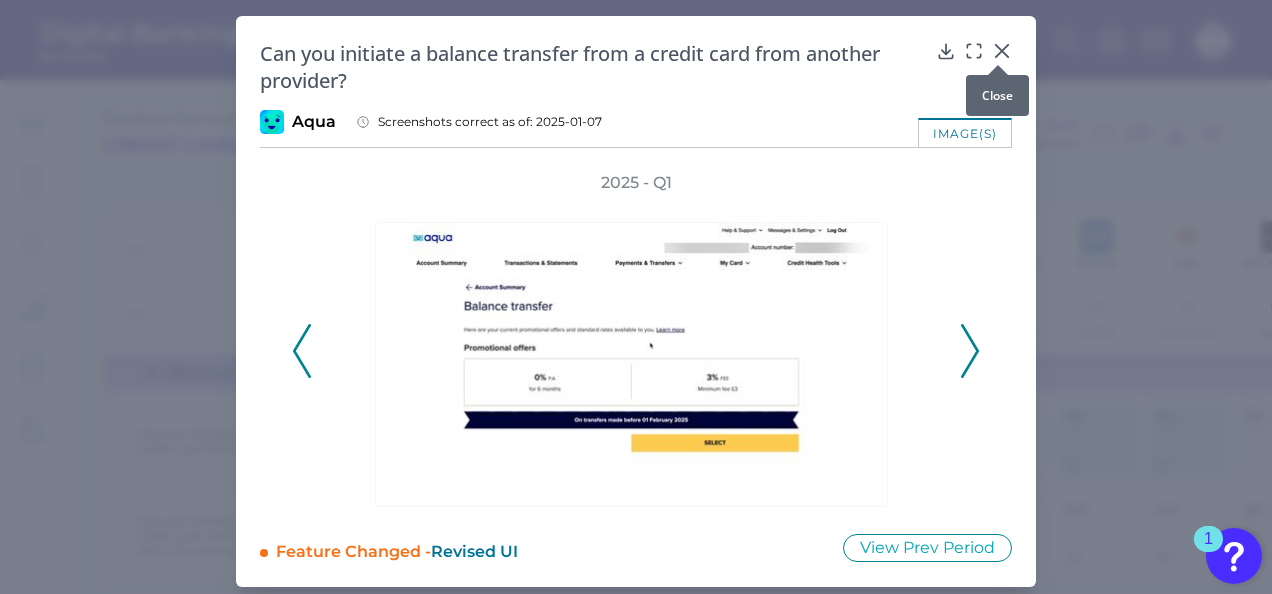 click at bounding box center [998, 65] 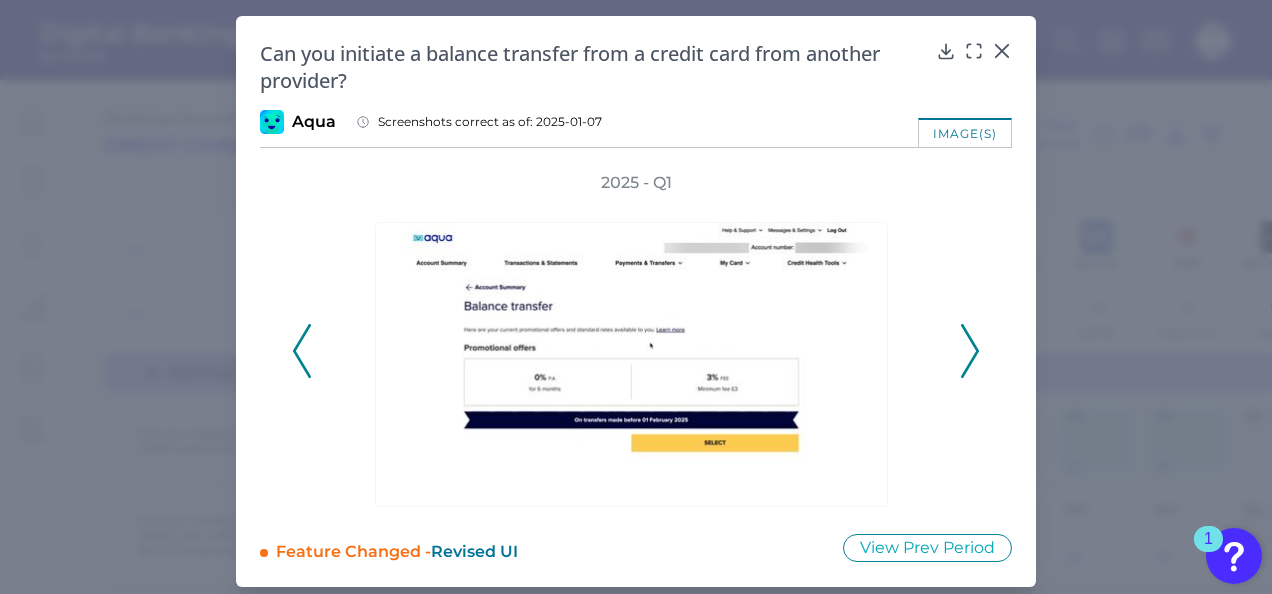 click on "Can you initiate a balance transfer from a credit card from another provider?" at bounding box center (636, 67) 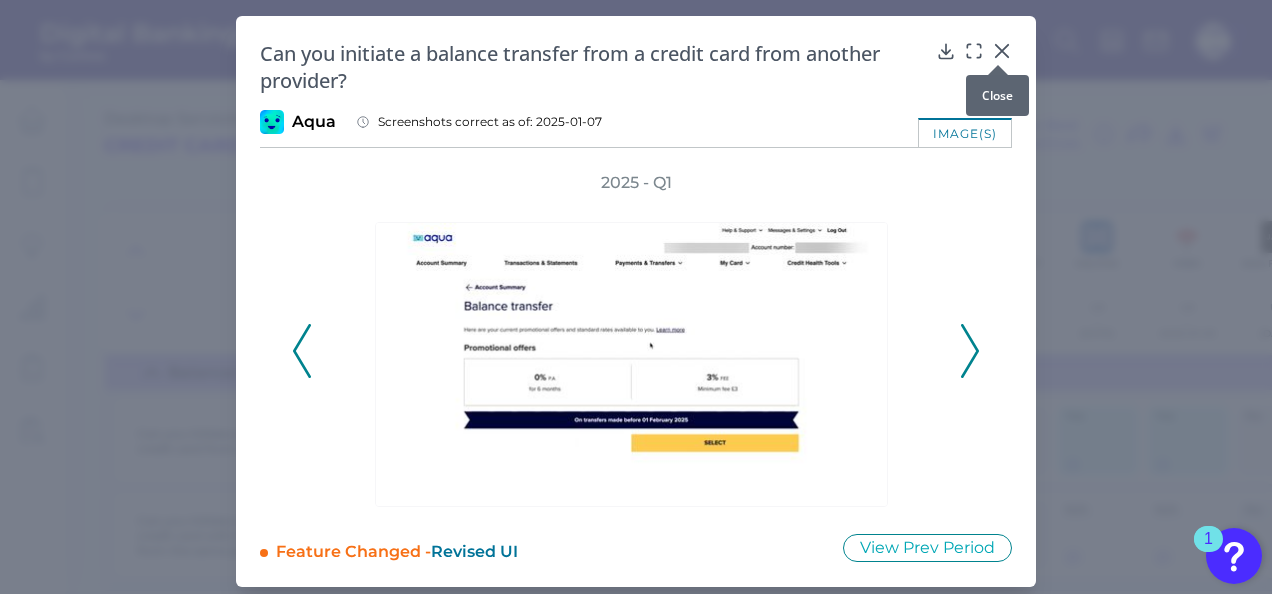 click at bounding box center [998, 65] 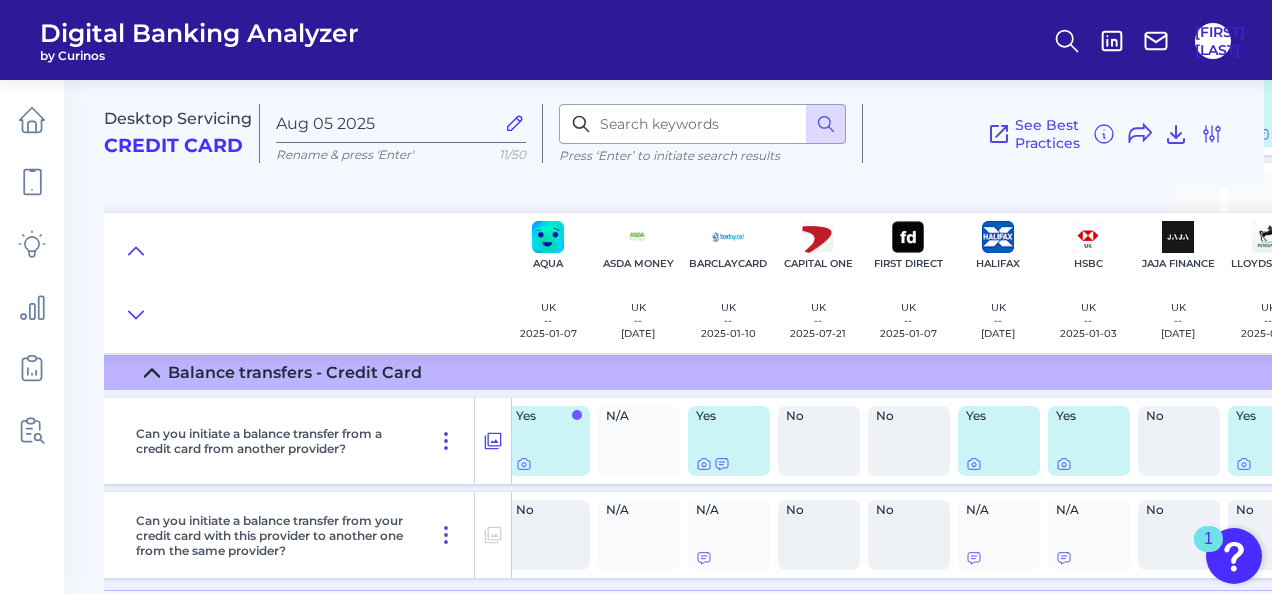 scroll, scrollTop: 2071, scrollLeft: 102, axis: both 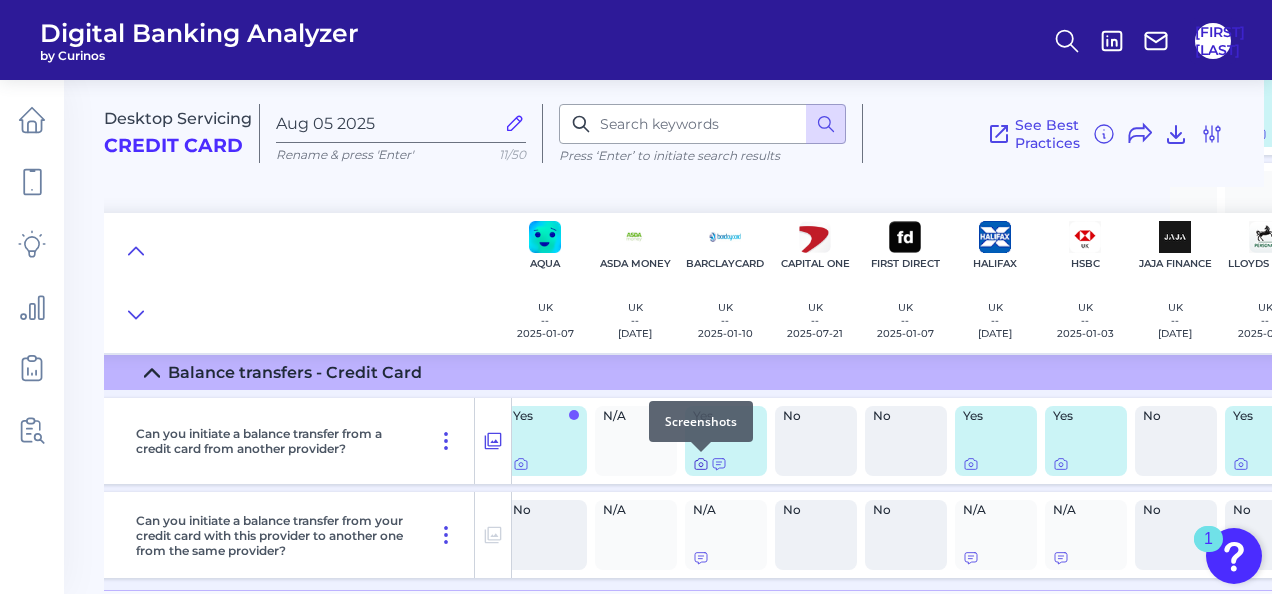 click 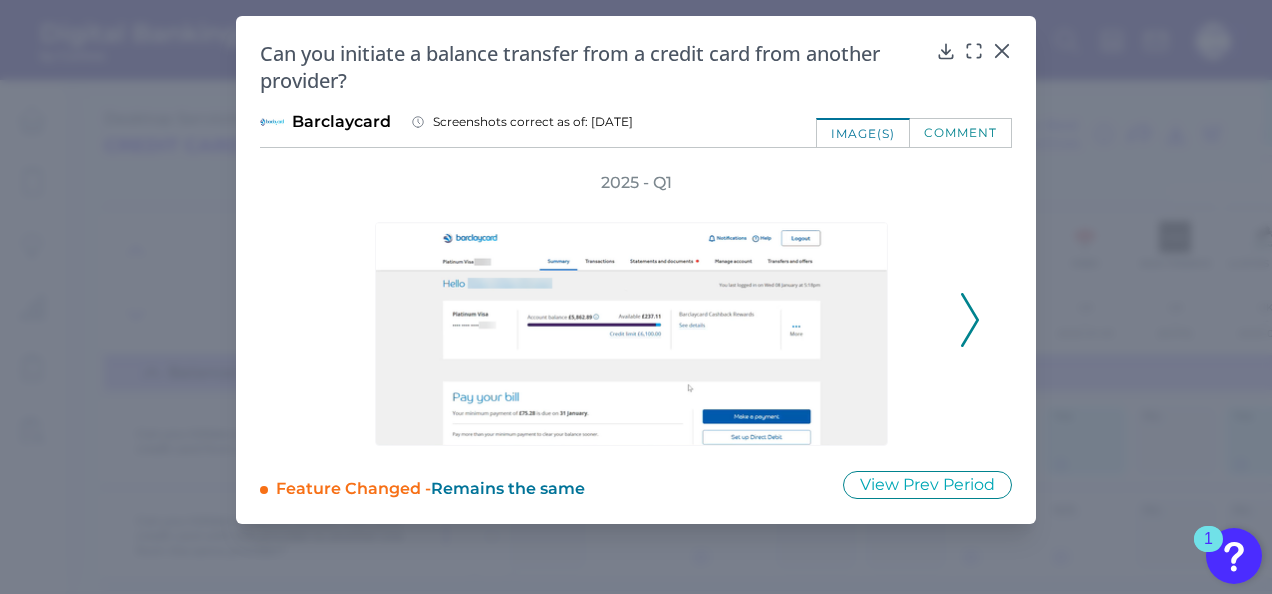 click 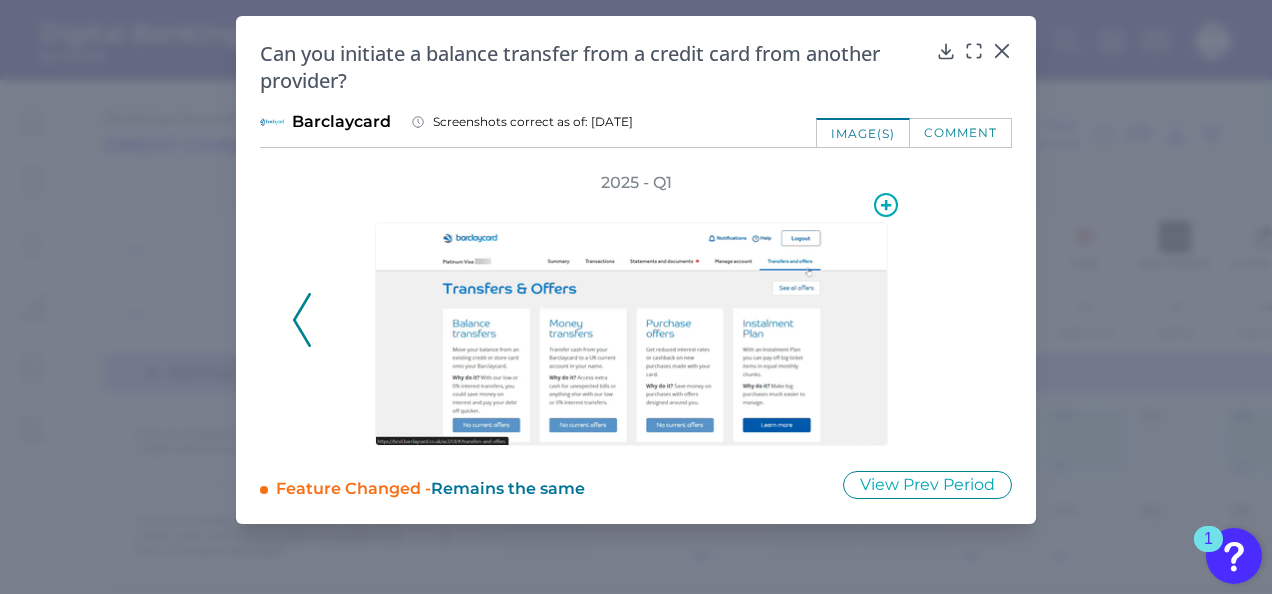 click at bounding box center [631, 334] 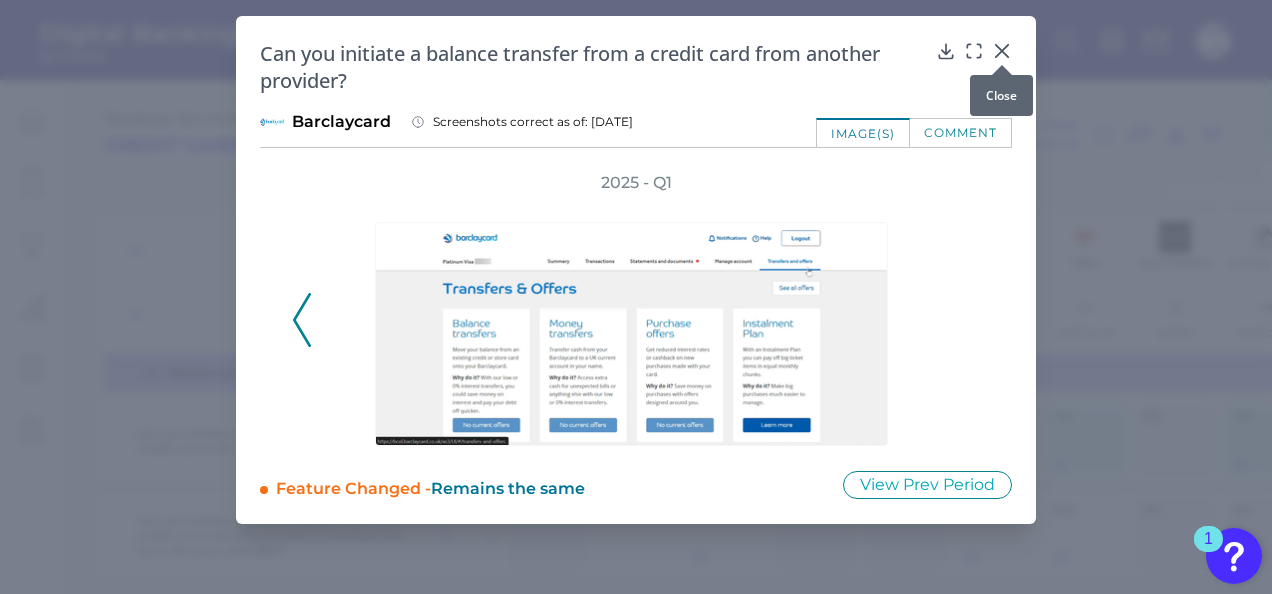 click 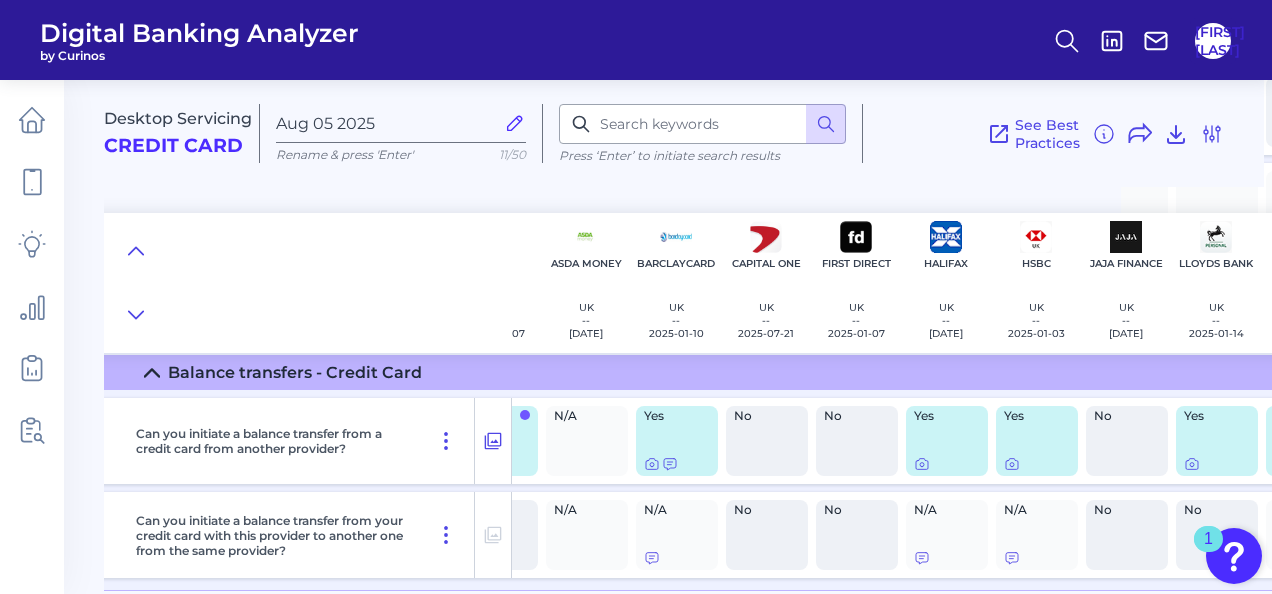 scroll, scrollTop: 2071, scrollLeft: 156, axis: both 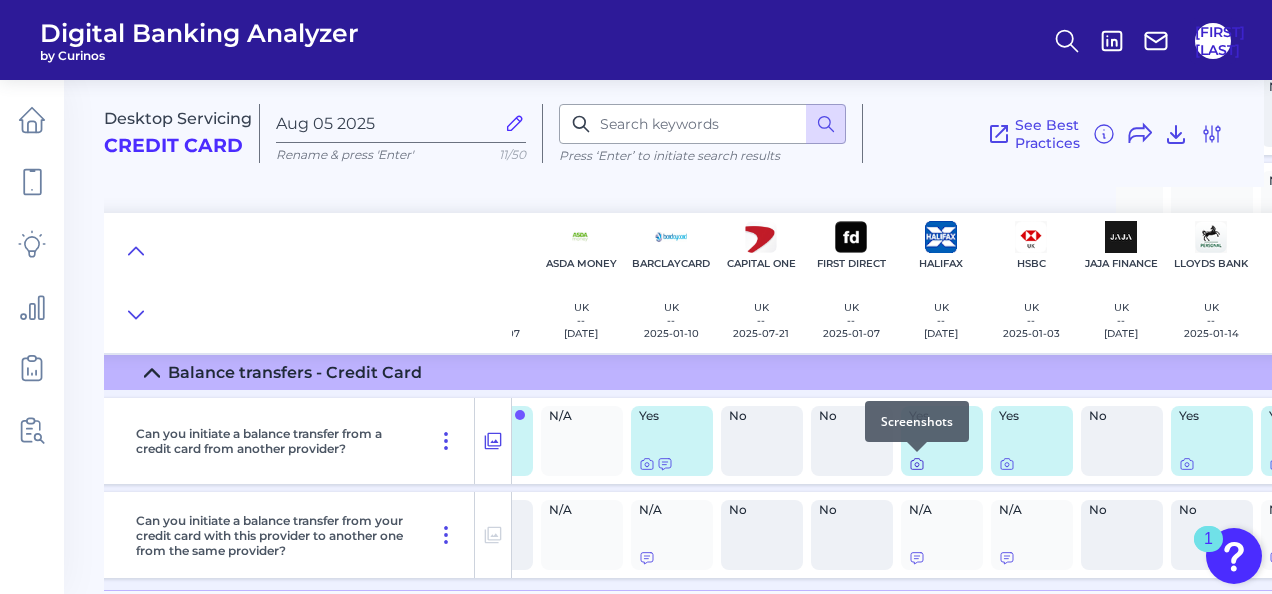 click 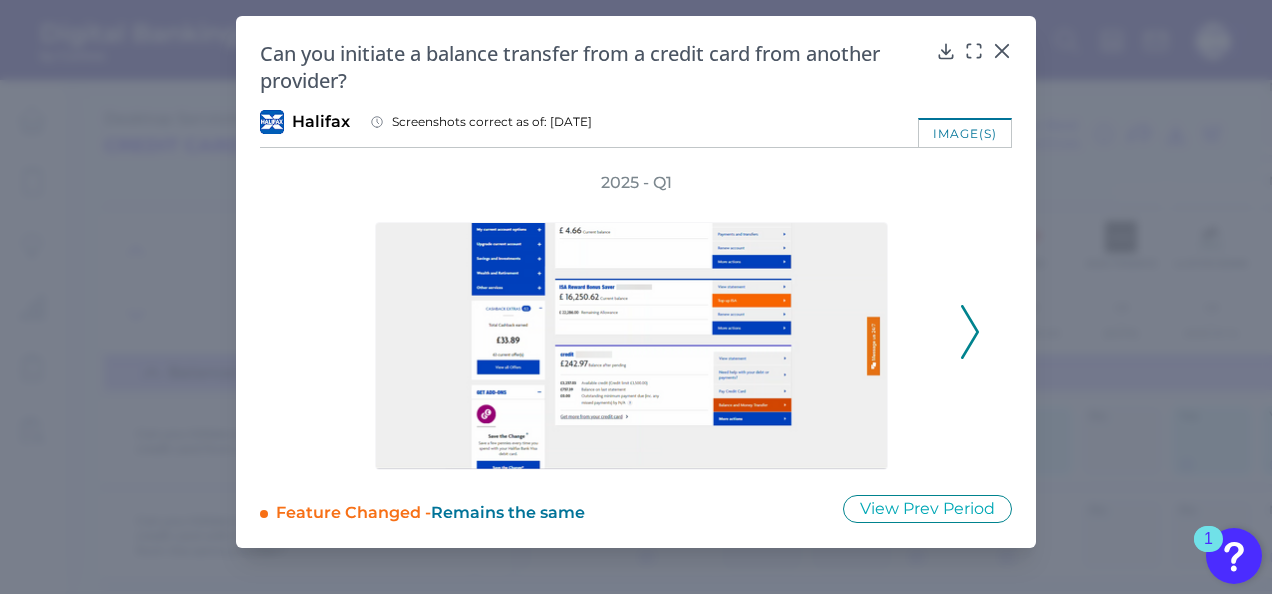 click at bounding box center [636, 332] 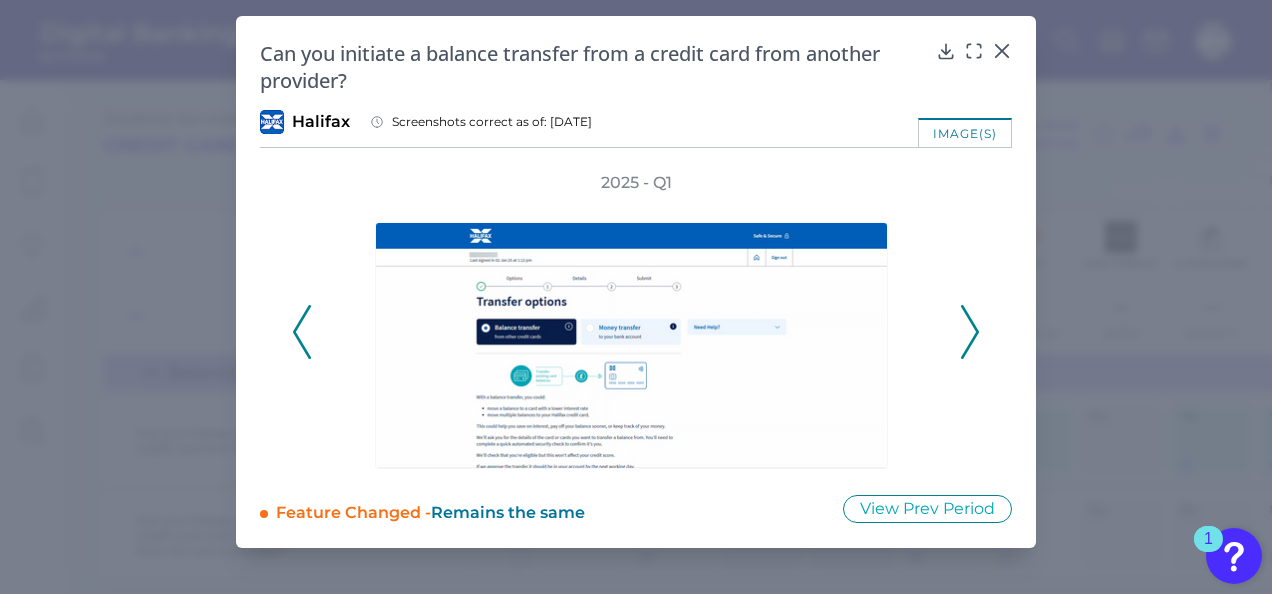 click 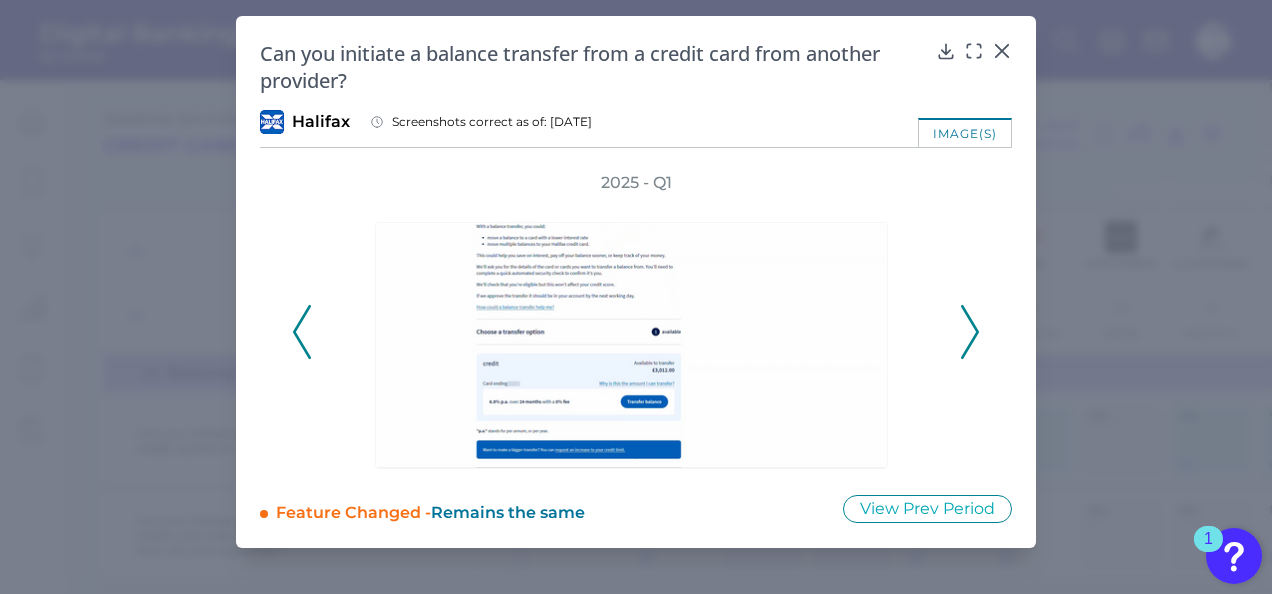 click on "2025 - Q1" at bounding box center (636, 321) 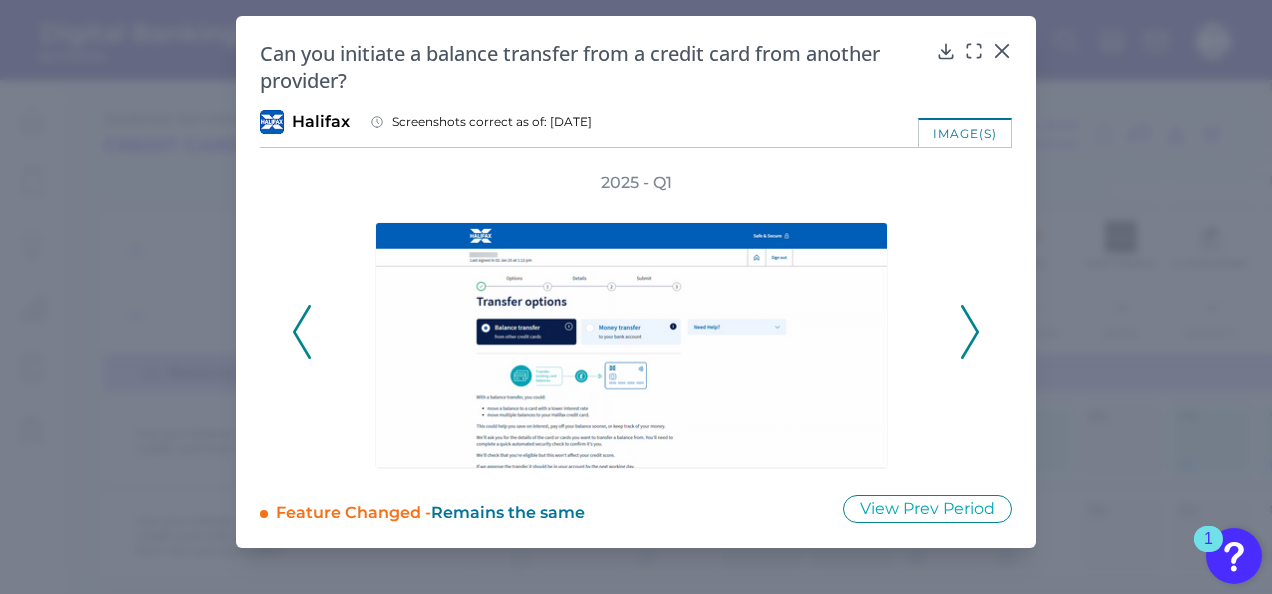 click 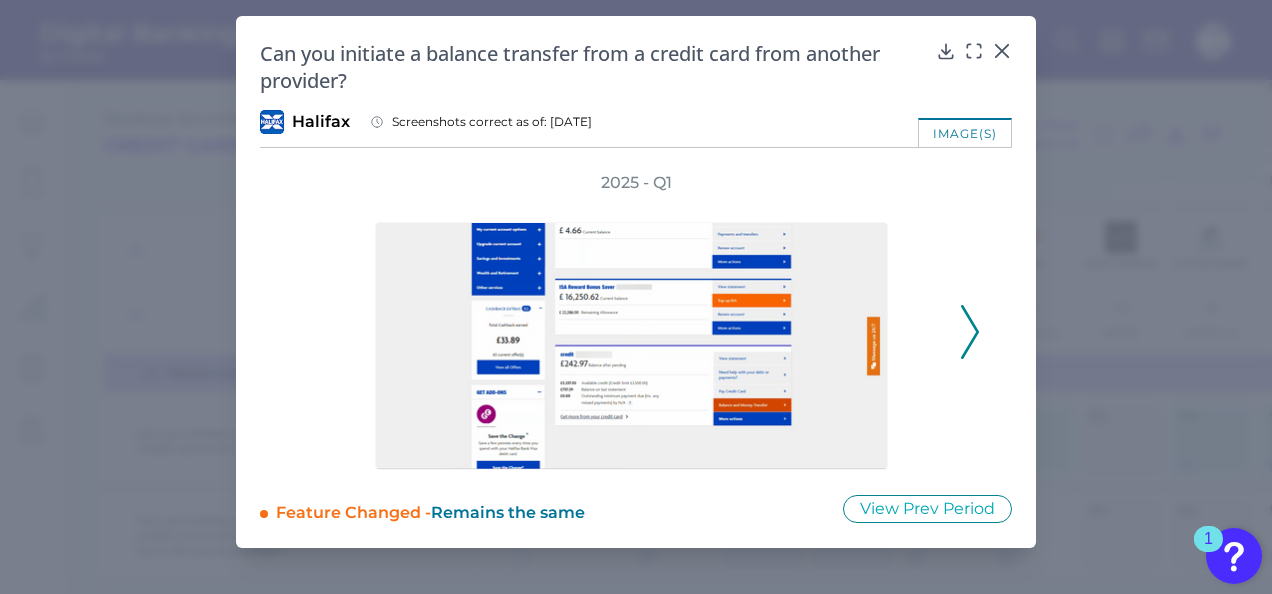click 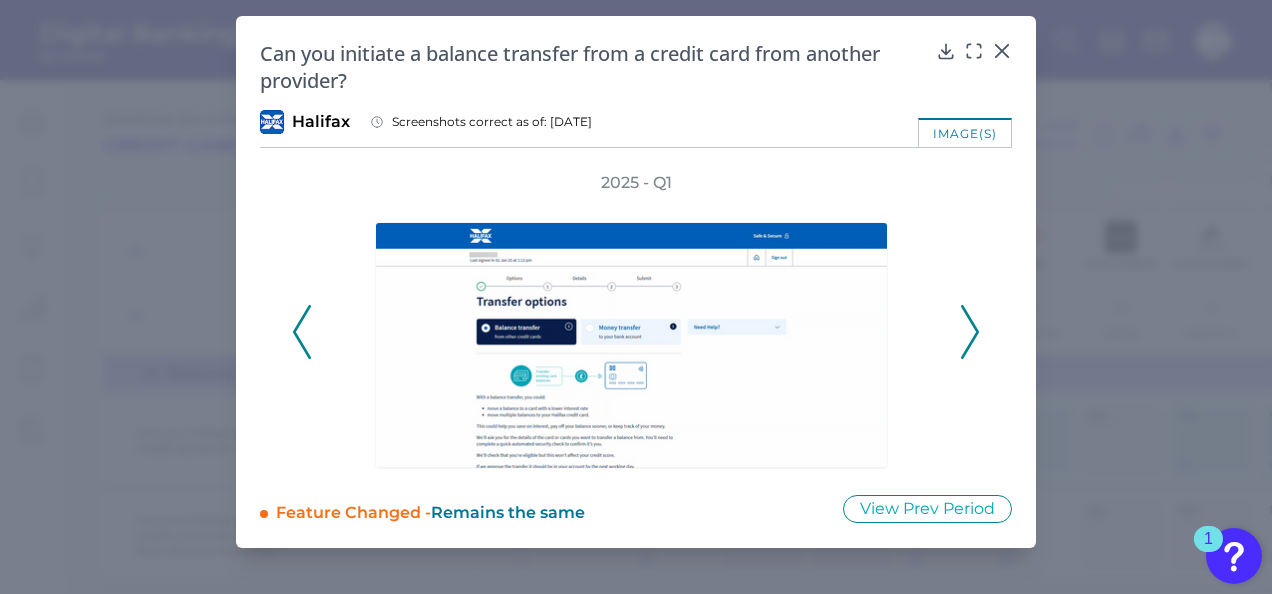click 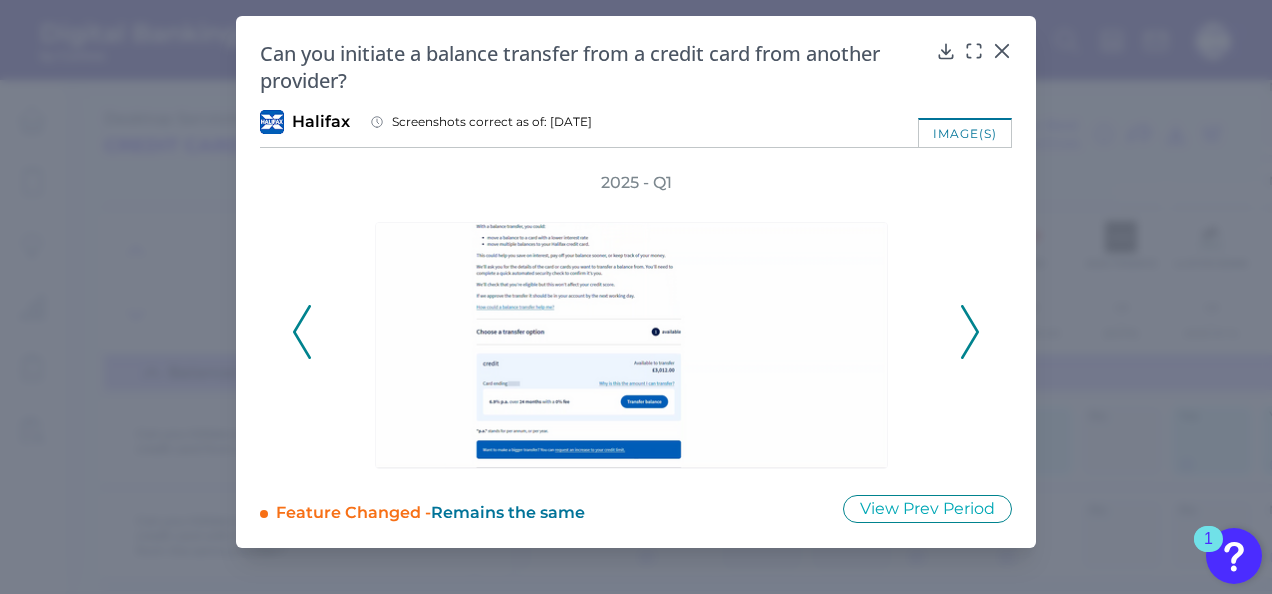 drag, startPoint x: 979, startPoint y: 317, endPoint x: 1002, endPoint y: 332, distance: 27.45906 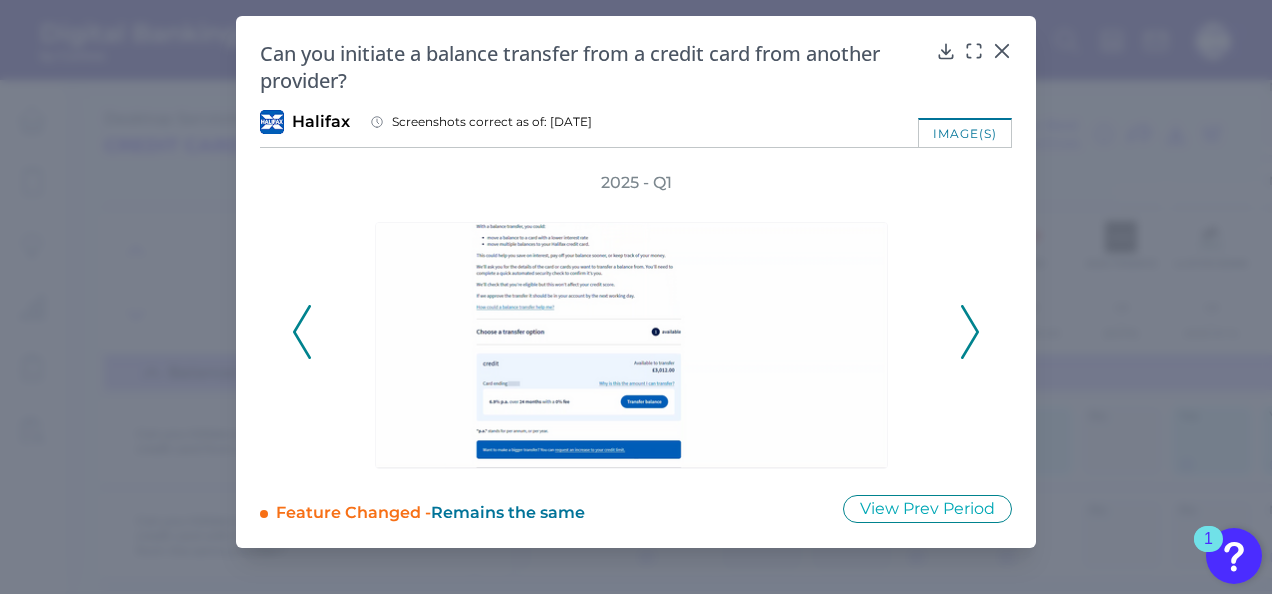 click 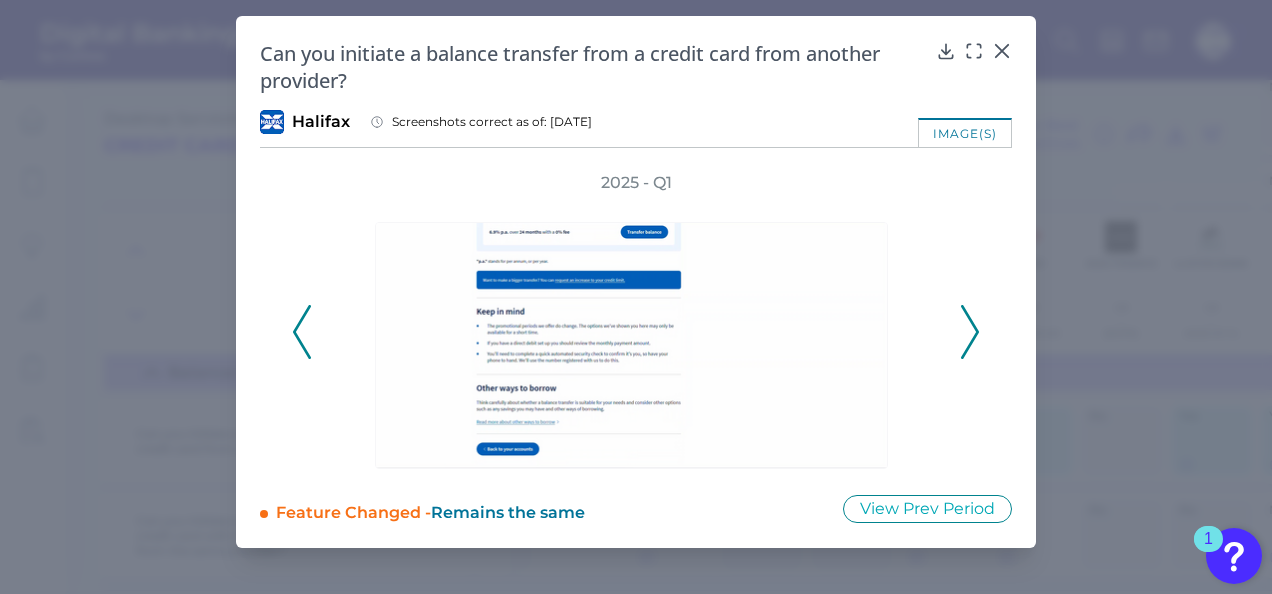 click 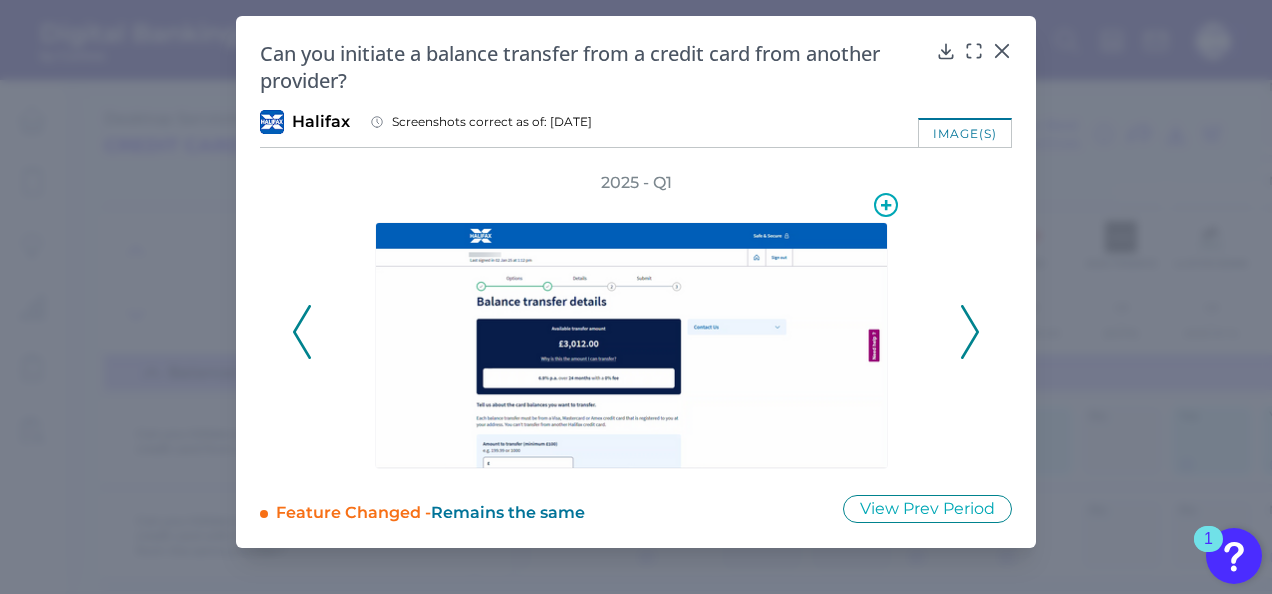 type 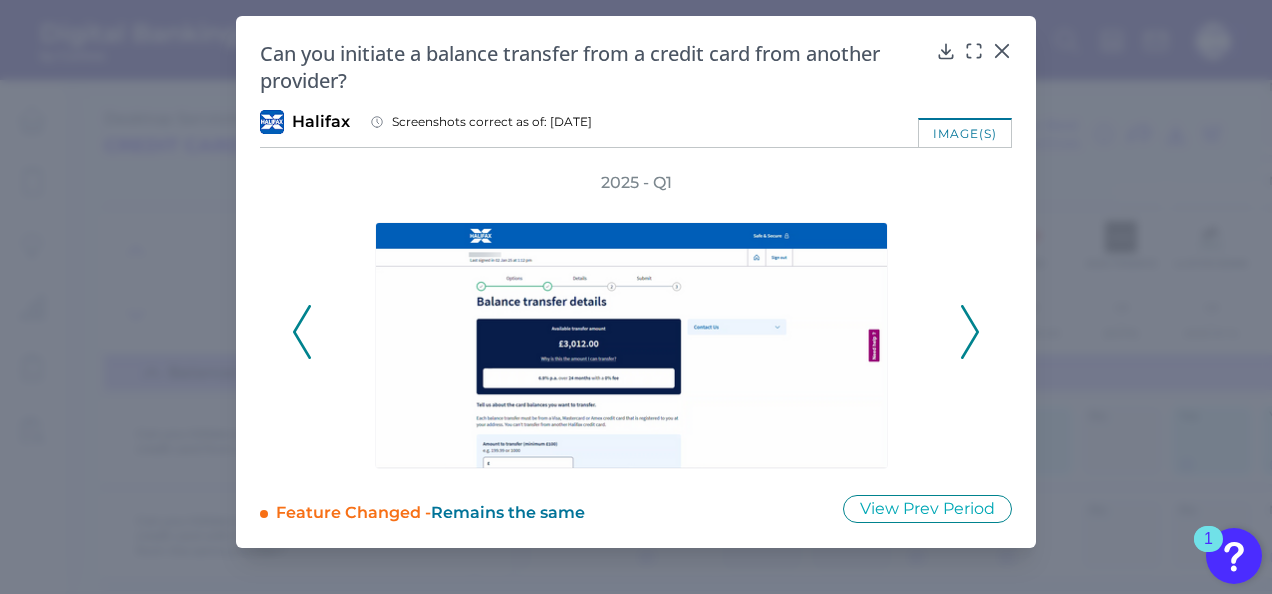click 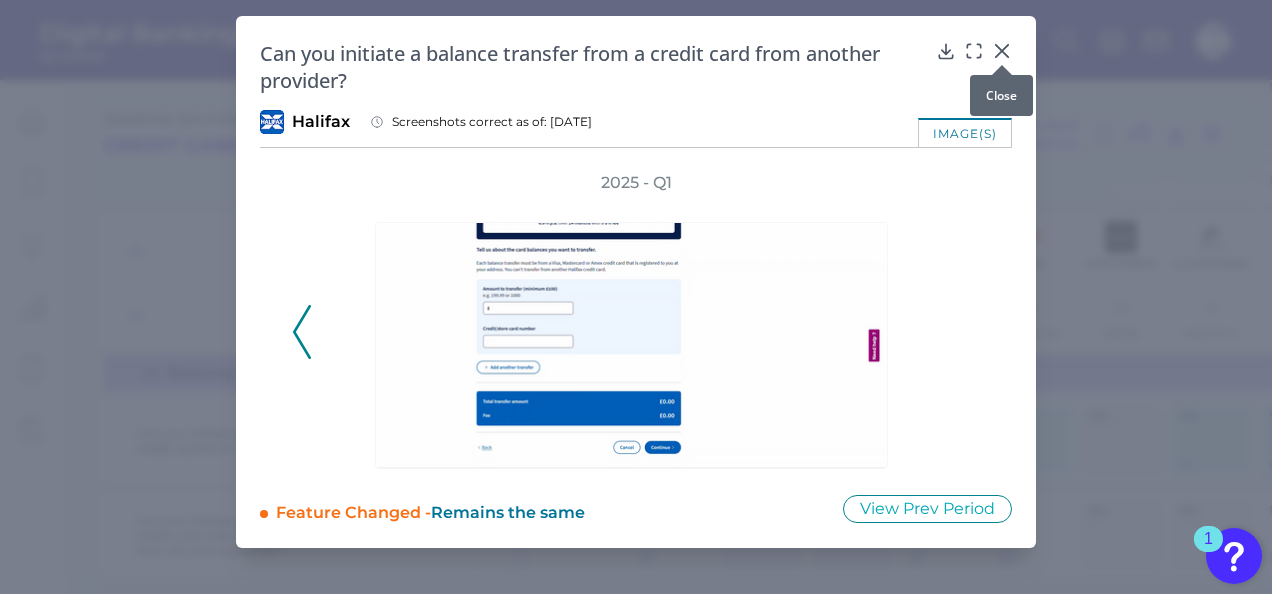 click 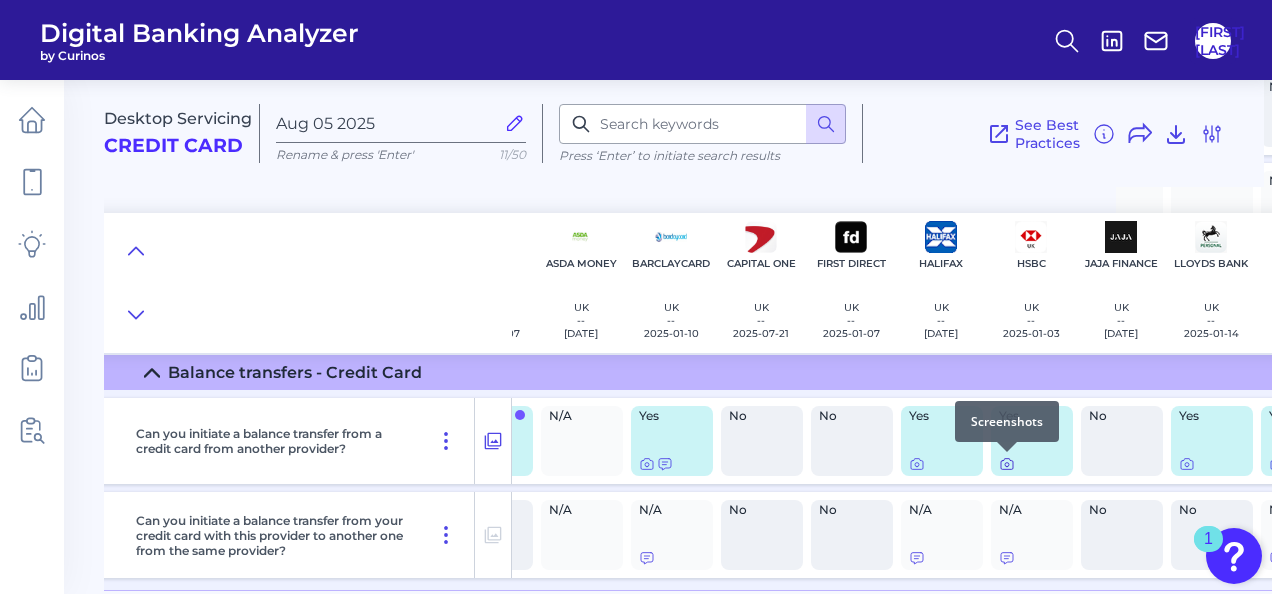 click 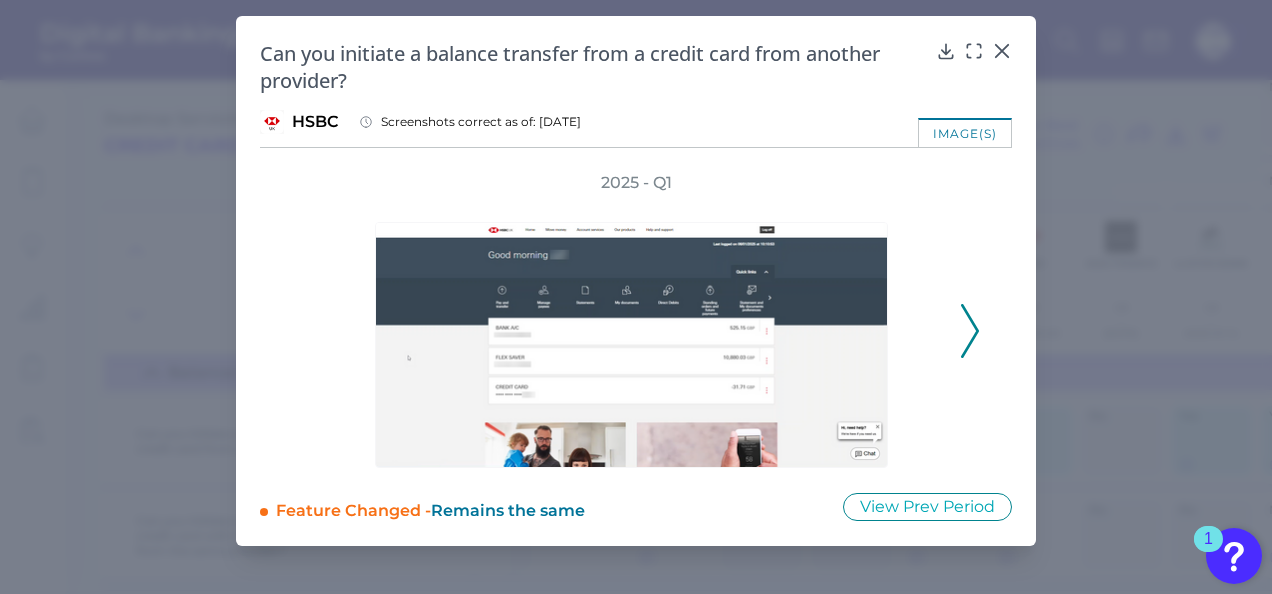 click 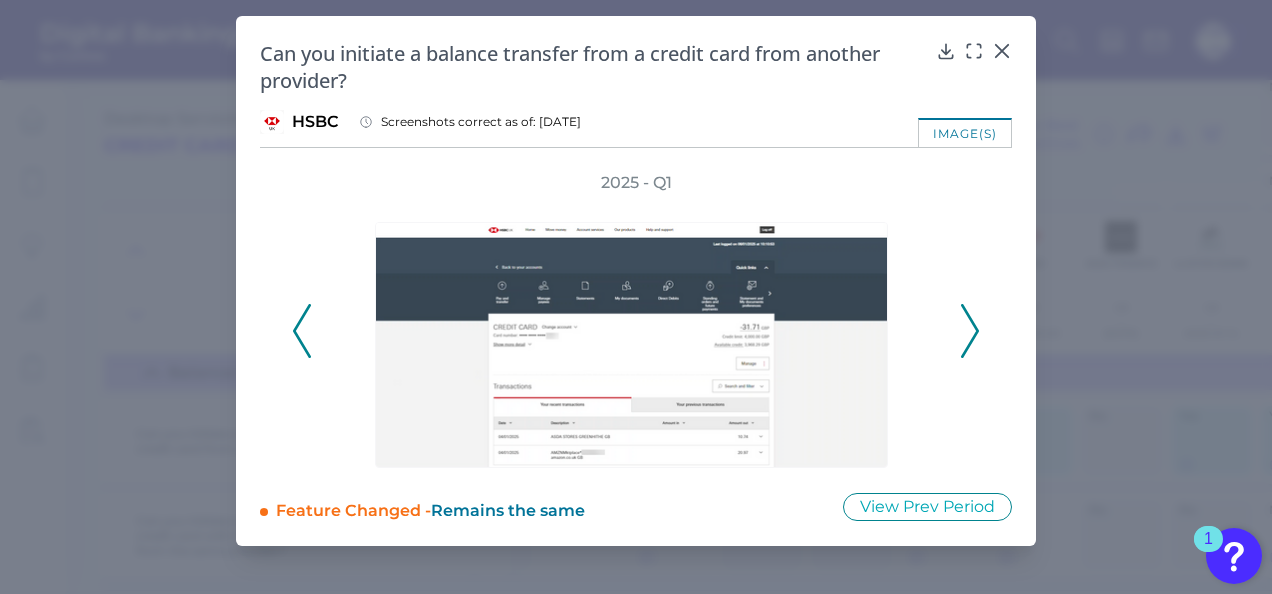 click 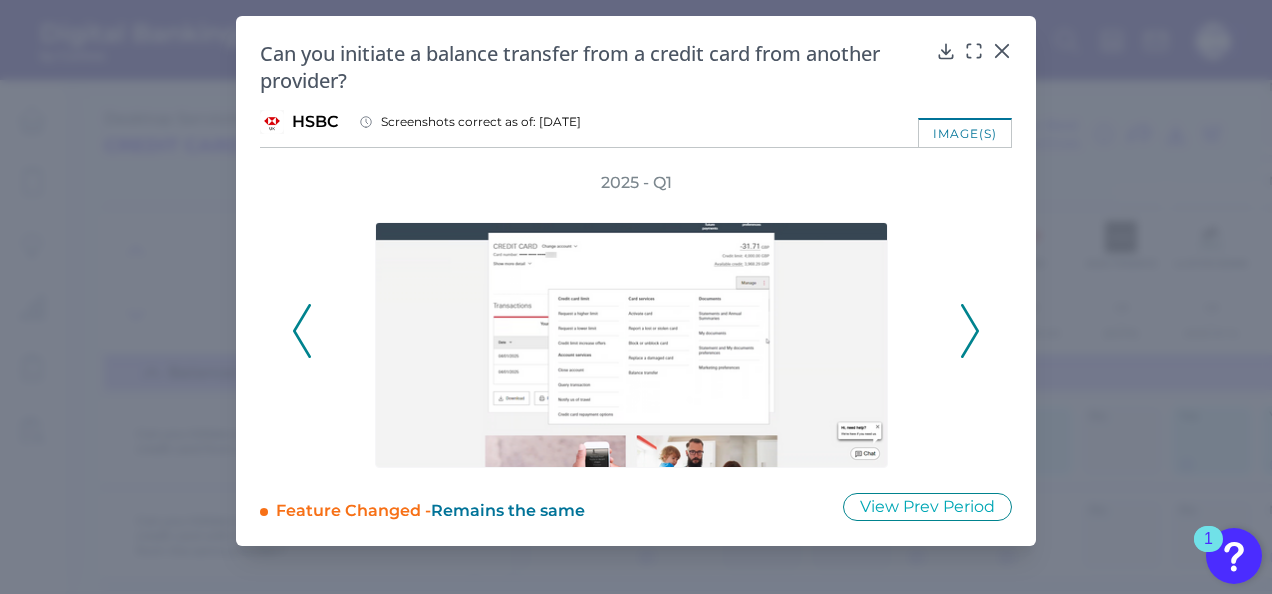 click 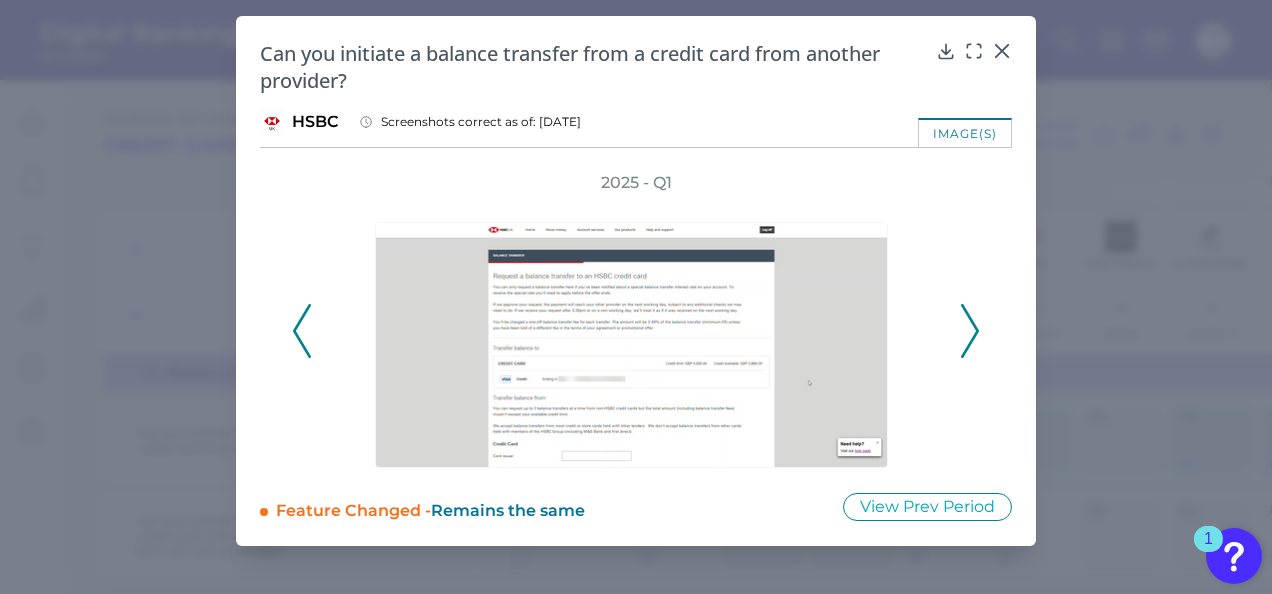 click 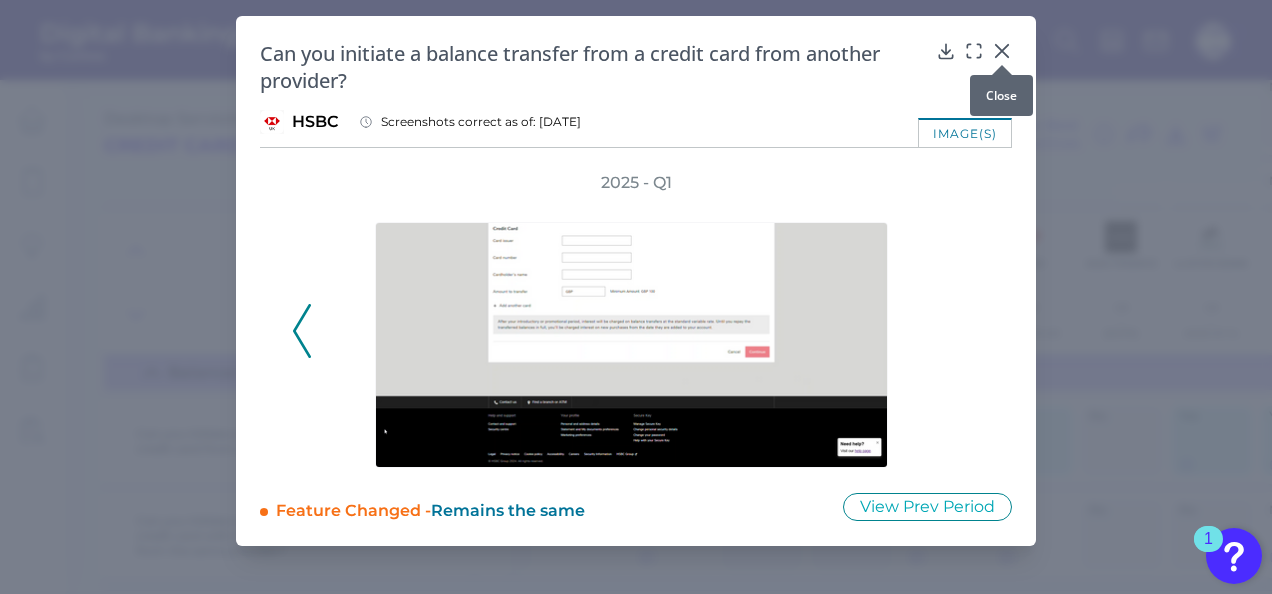click at bounding box center (1002, 65) 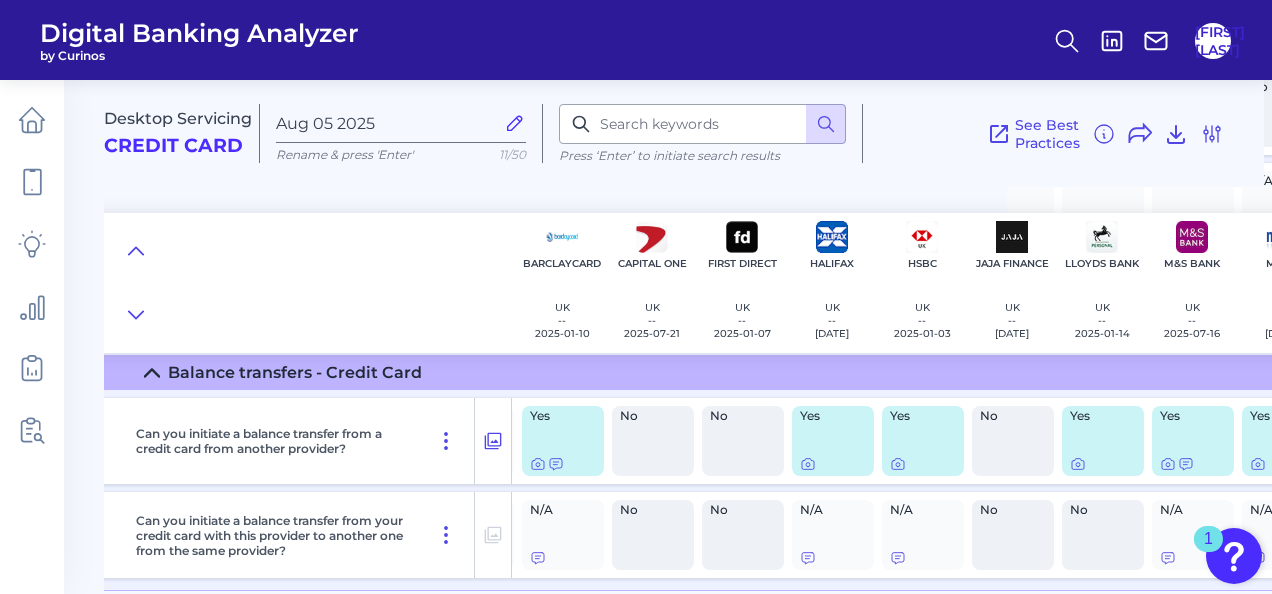 scroll, scrollTop: 2071, scrollLeft: 286, axis: both 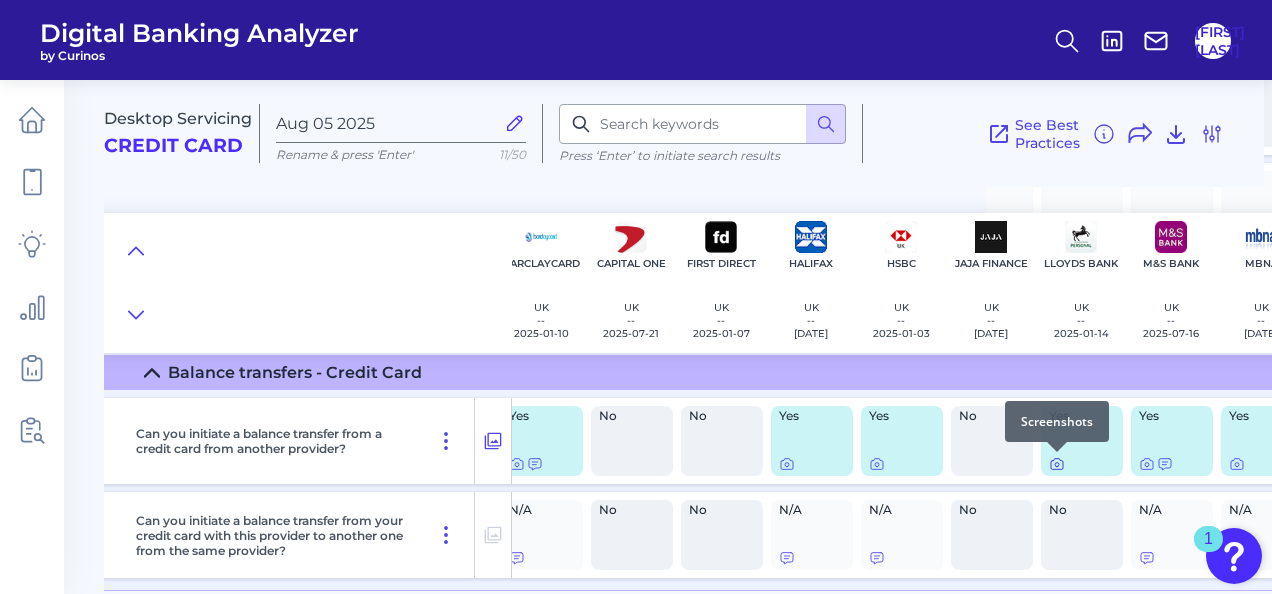 click 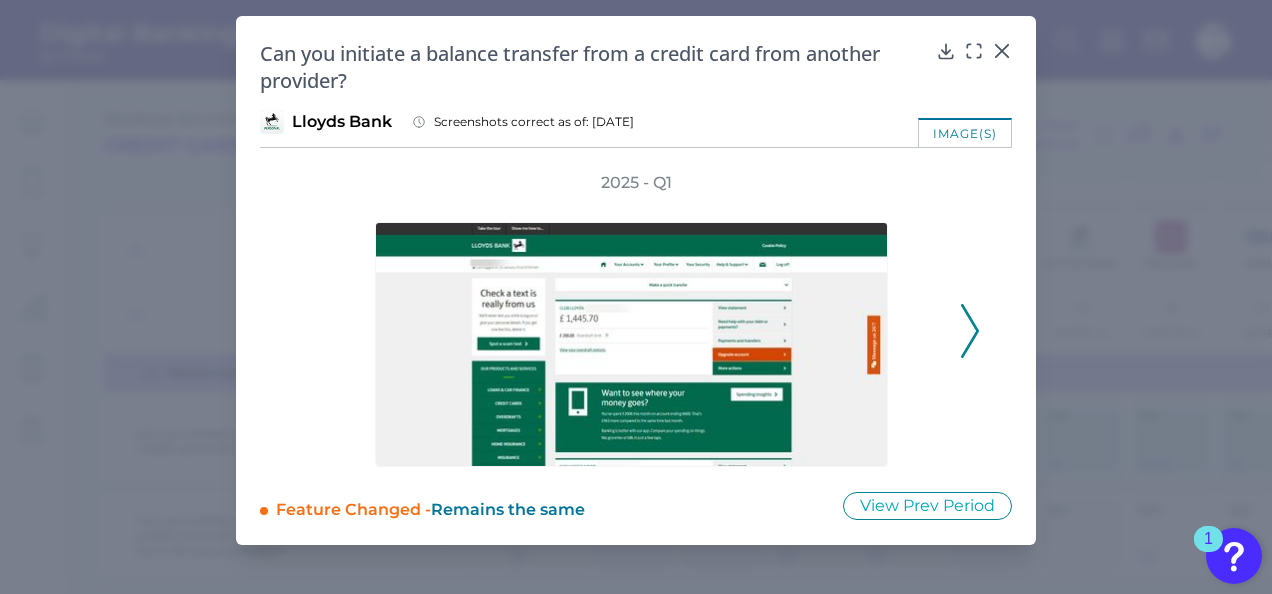 click on "2025 - Q1" at bounding box center [636, 319] 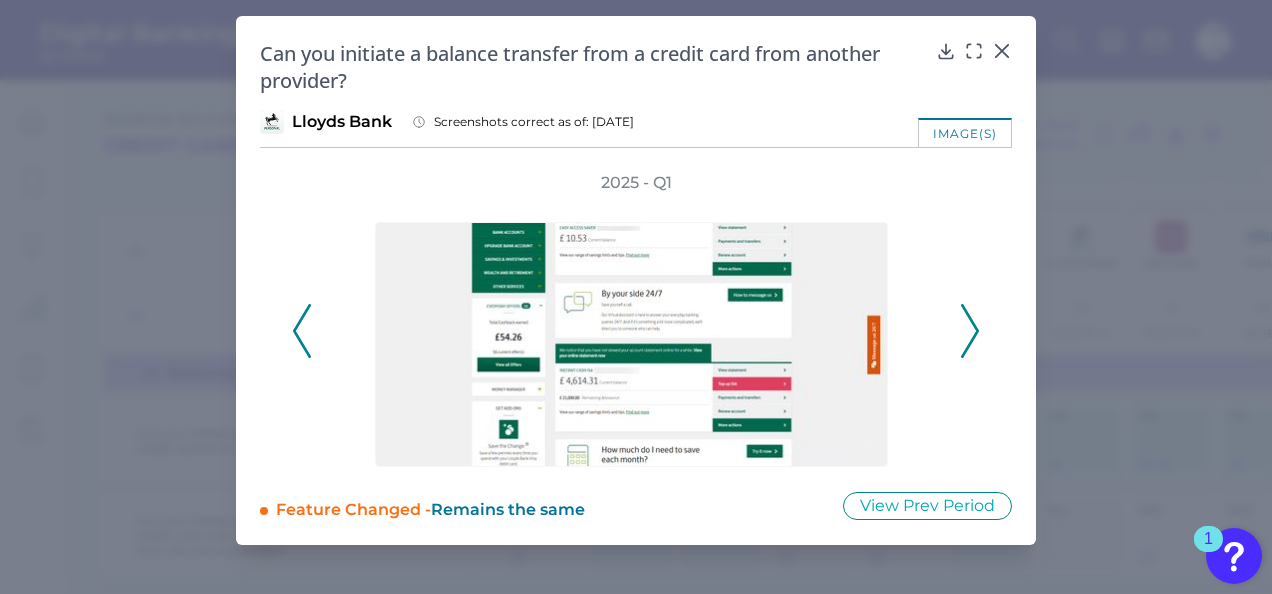 click 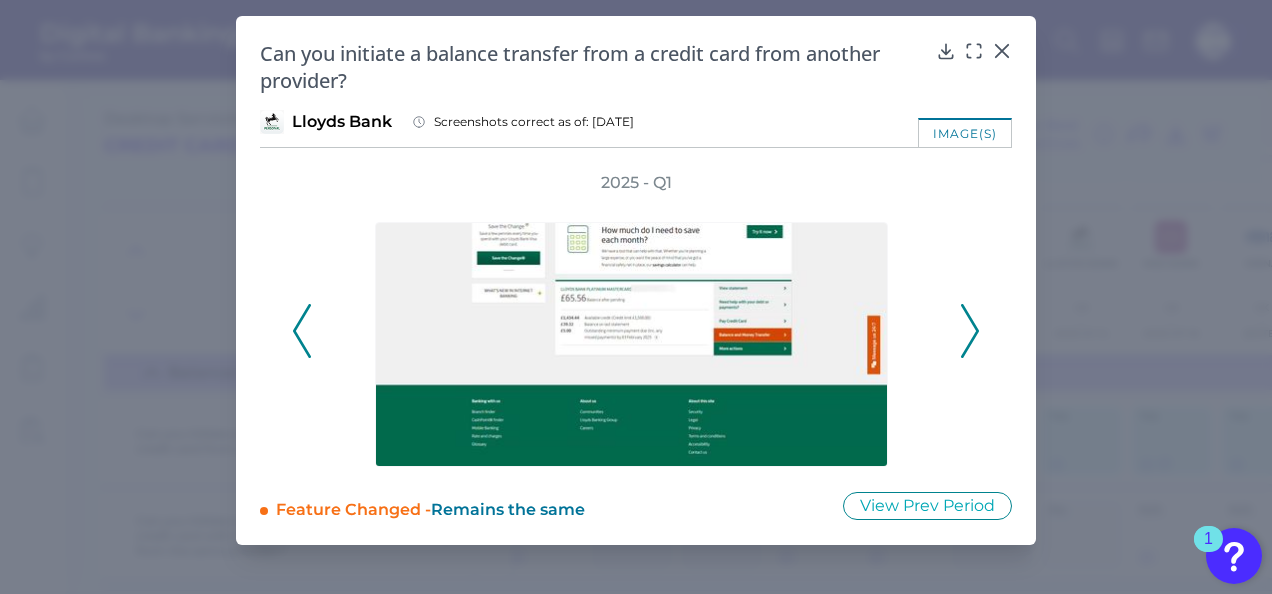 click 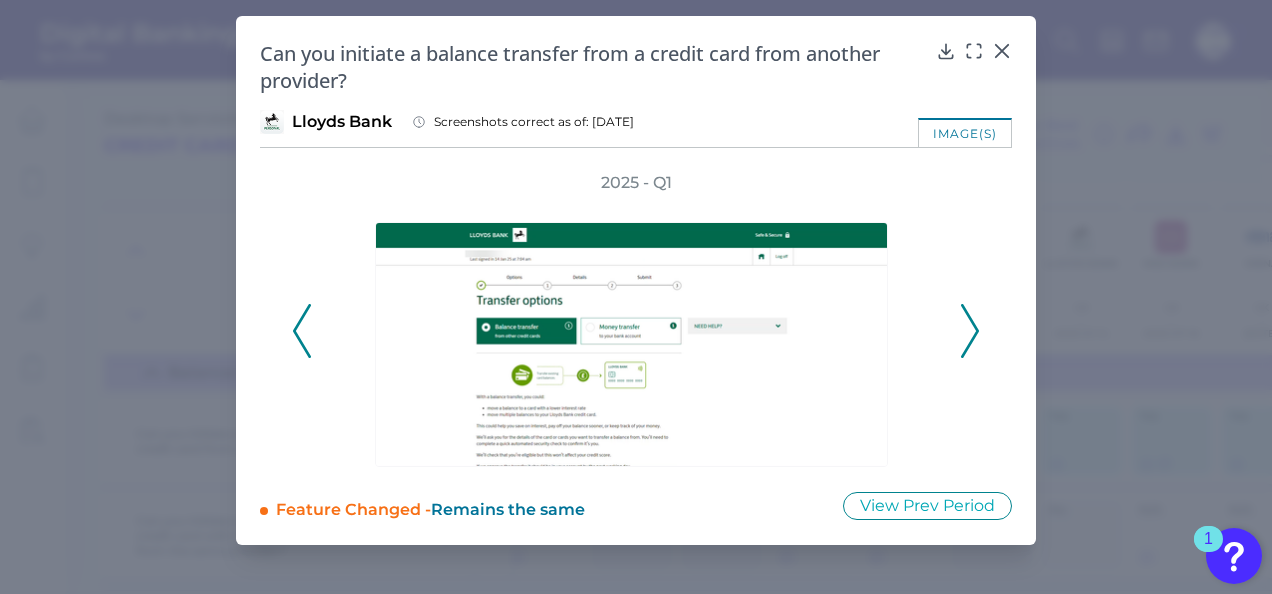 click on "2025 - Q1" at bounding box center [636, 319] 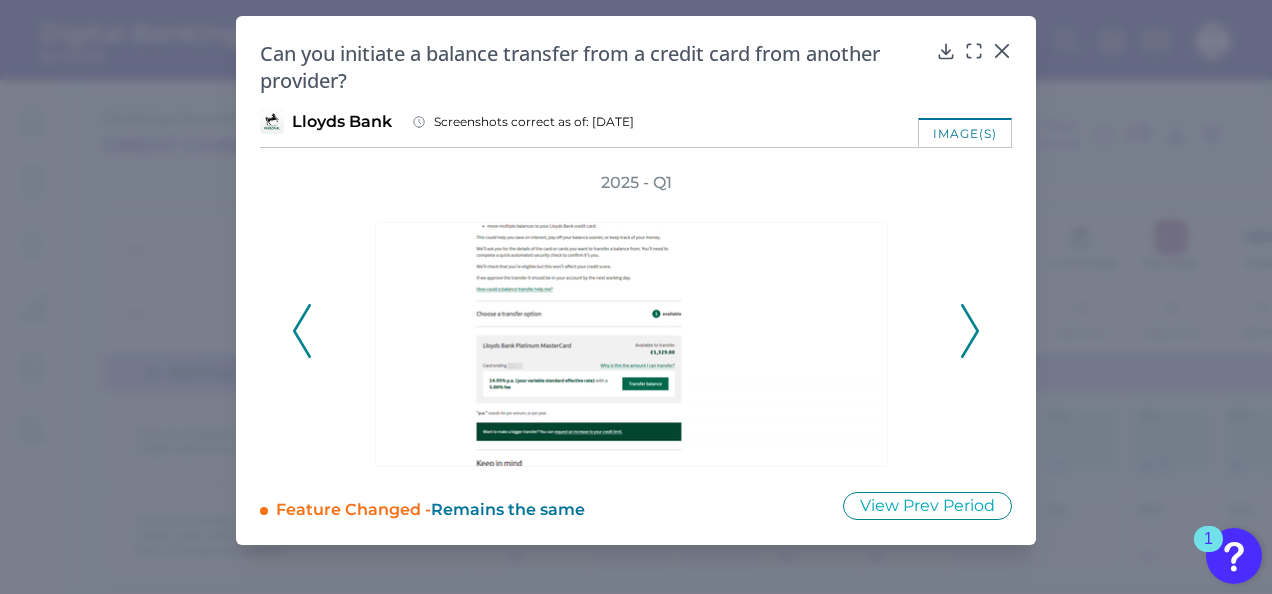 click 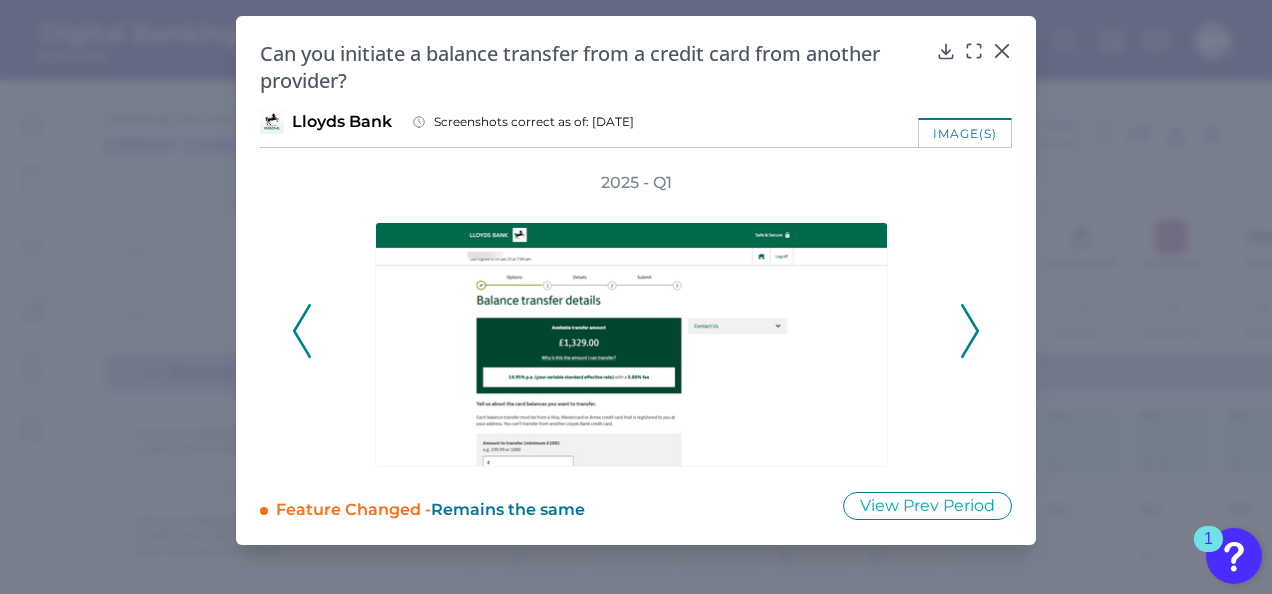 click 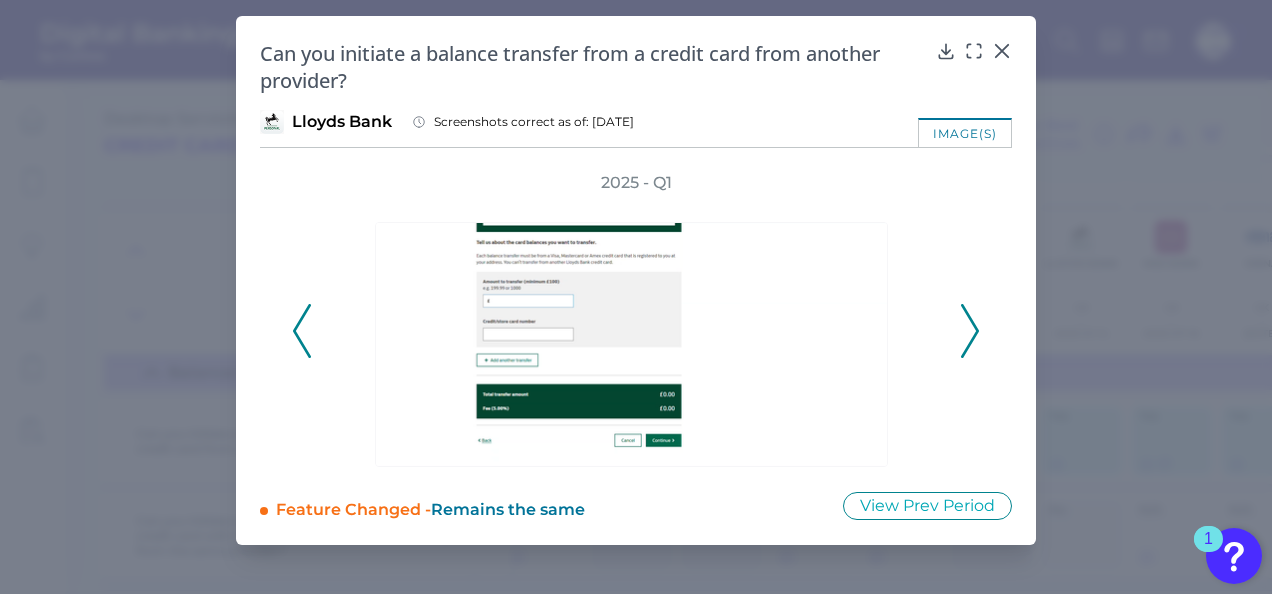 click at bounding box center [970, 331] 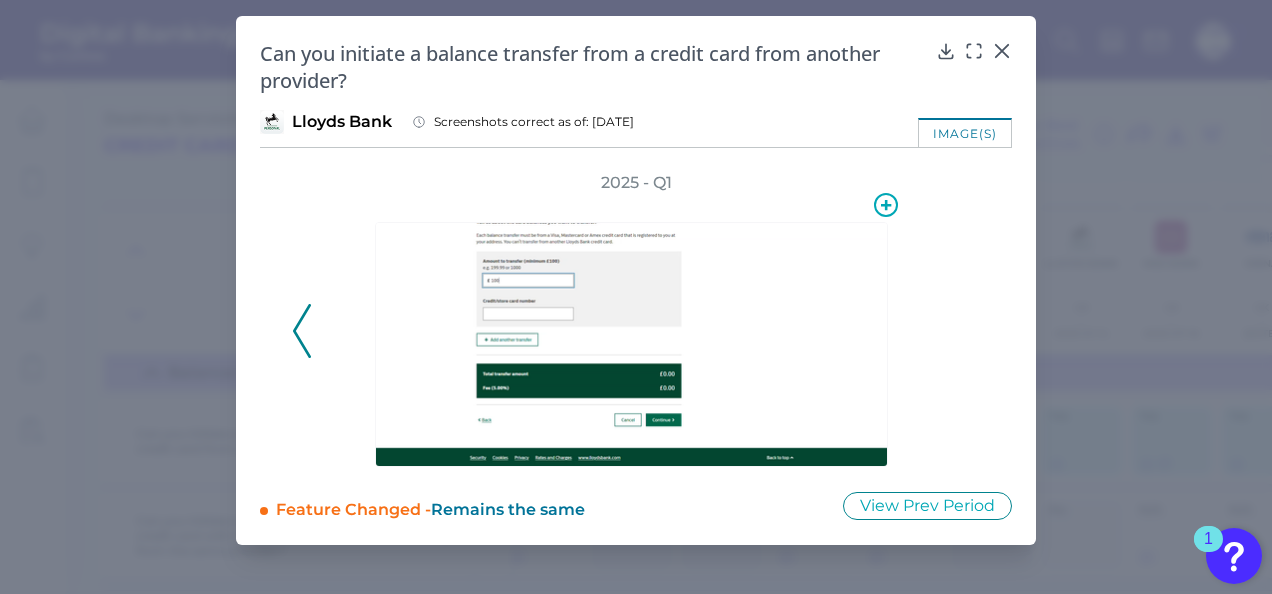 click at bounding box center (631, 344) 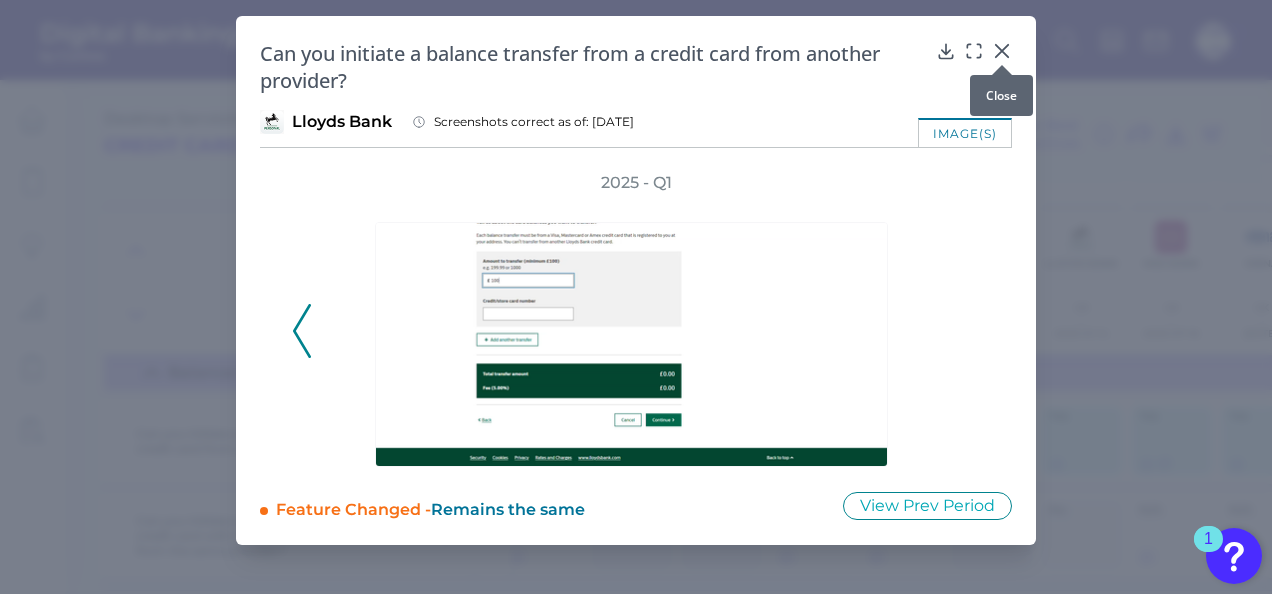 click 